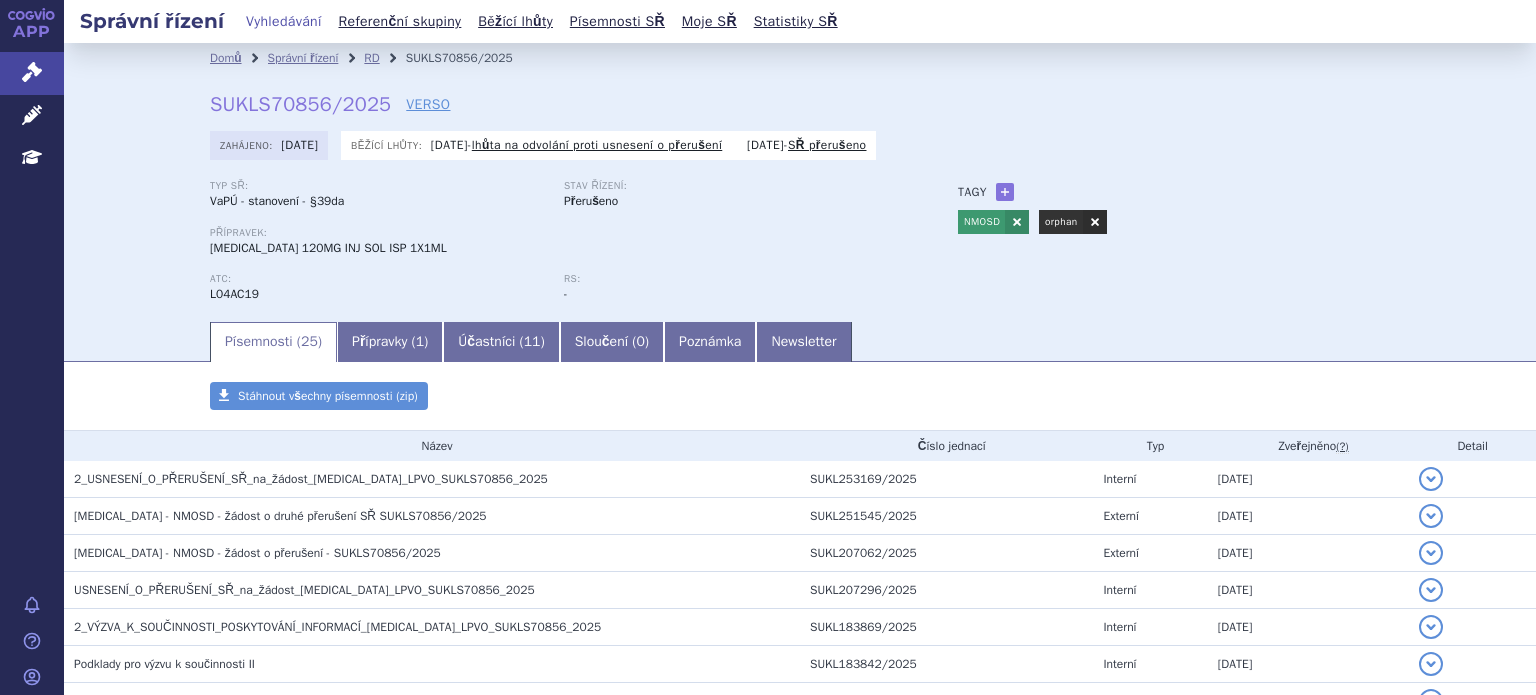 scroll, scrollTop: 0, scrollLeft: 0, axis: both 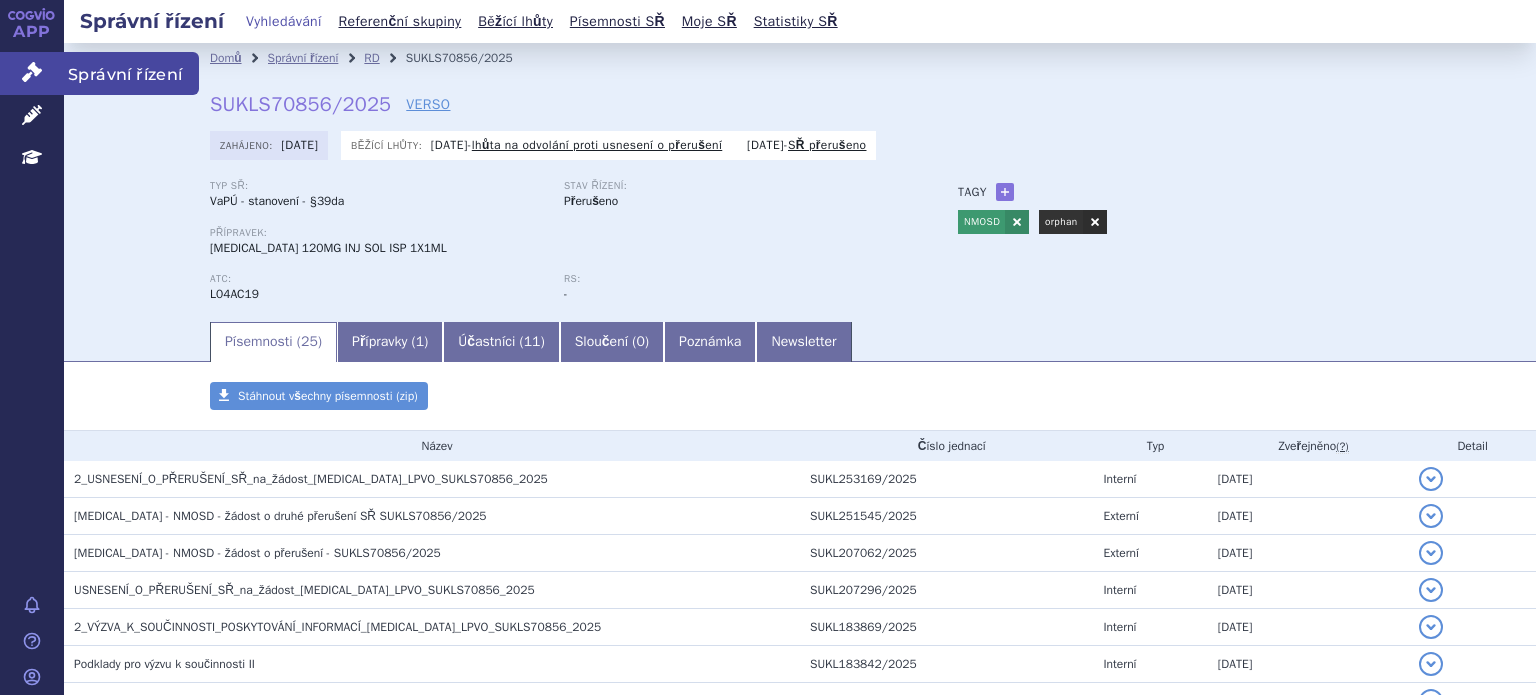 click 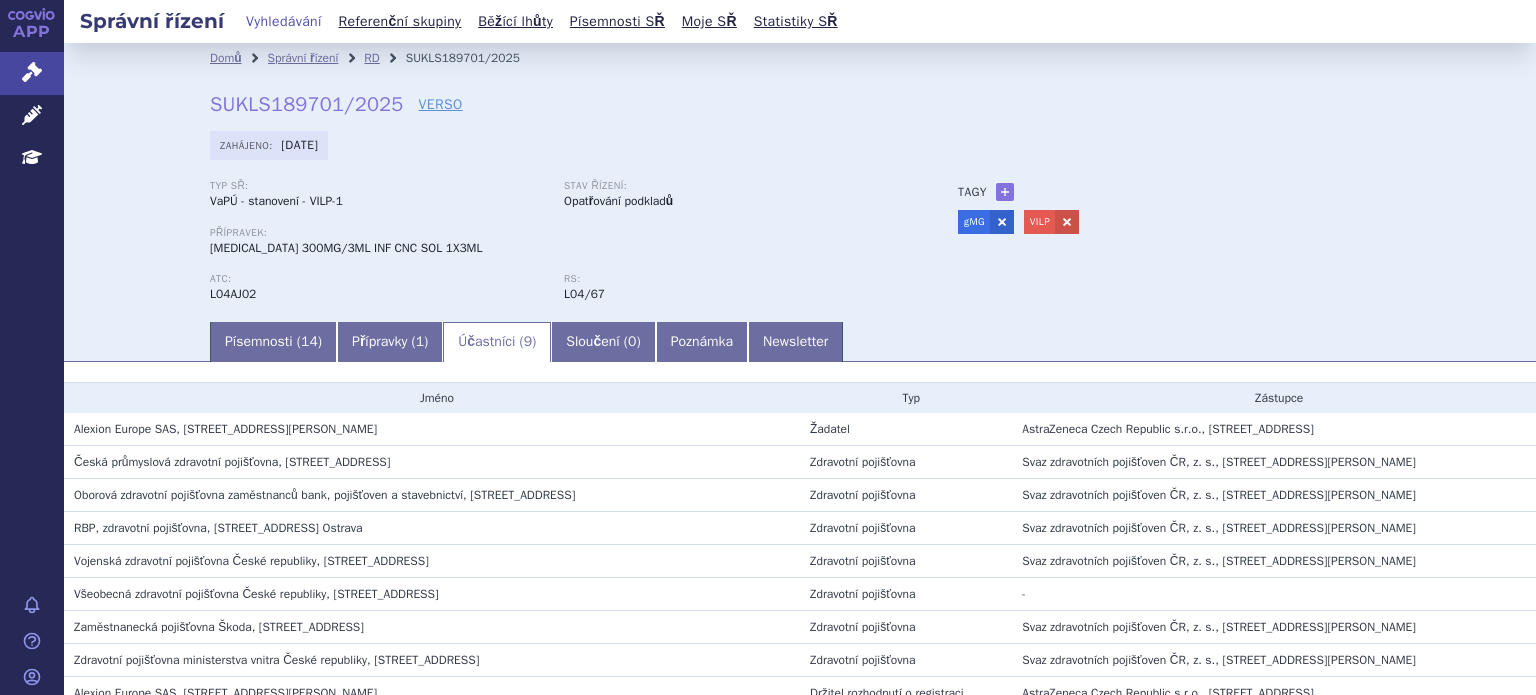 scroll, scrollTop: 0, scrollLeft: 0, axis: both 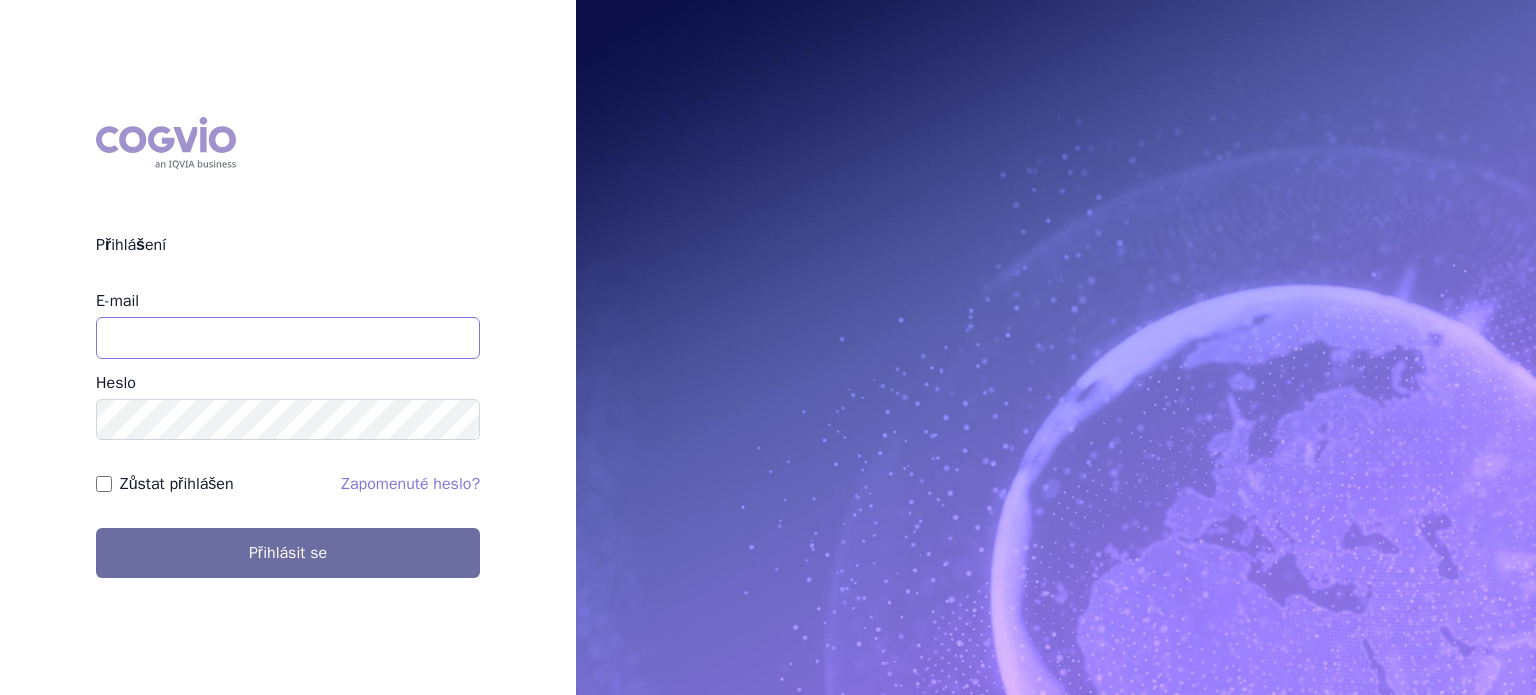 click on "E-mail" at bounding box center (288, 338) 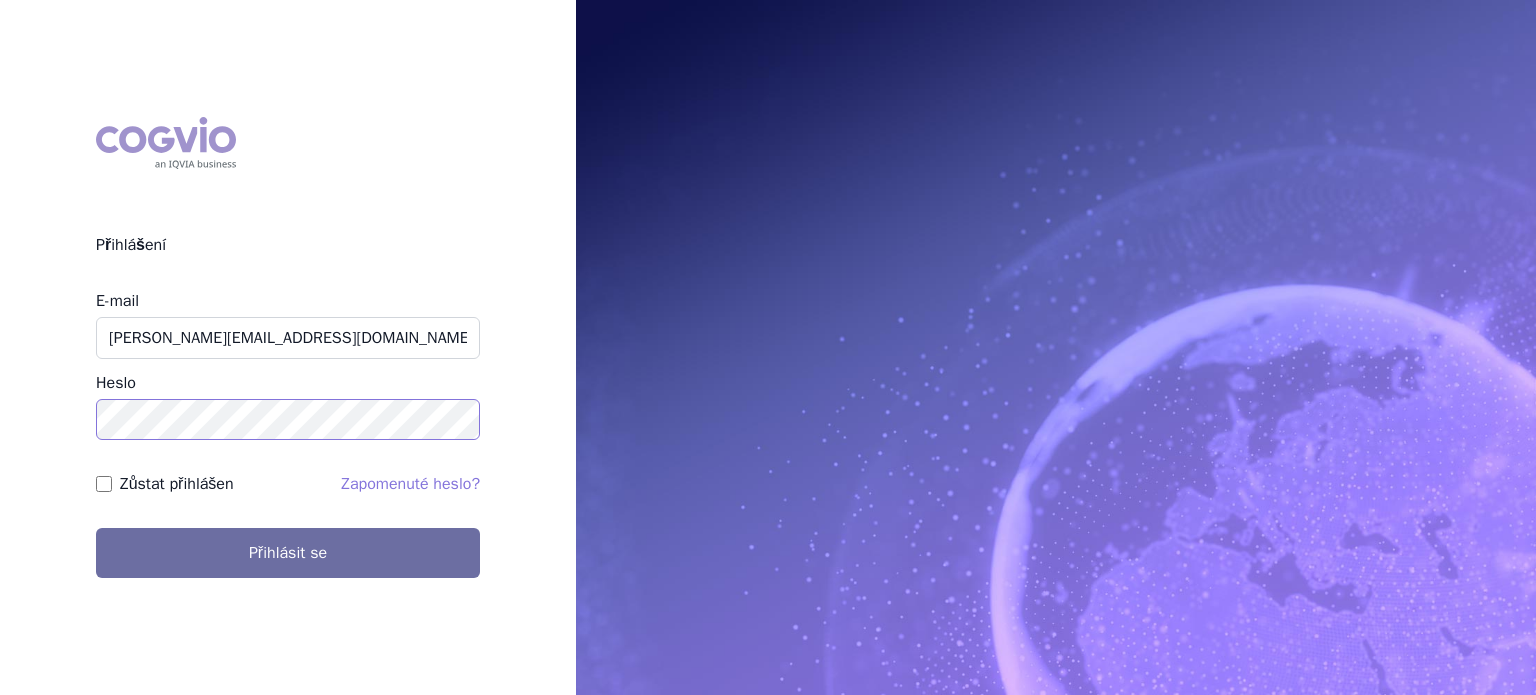 click on "Přihlásit se" at bounding box center (288, 553) 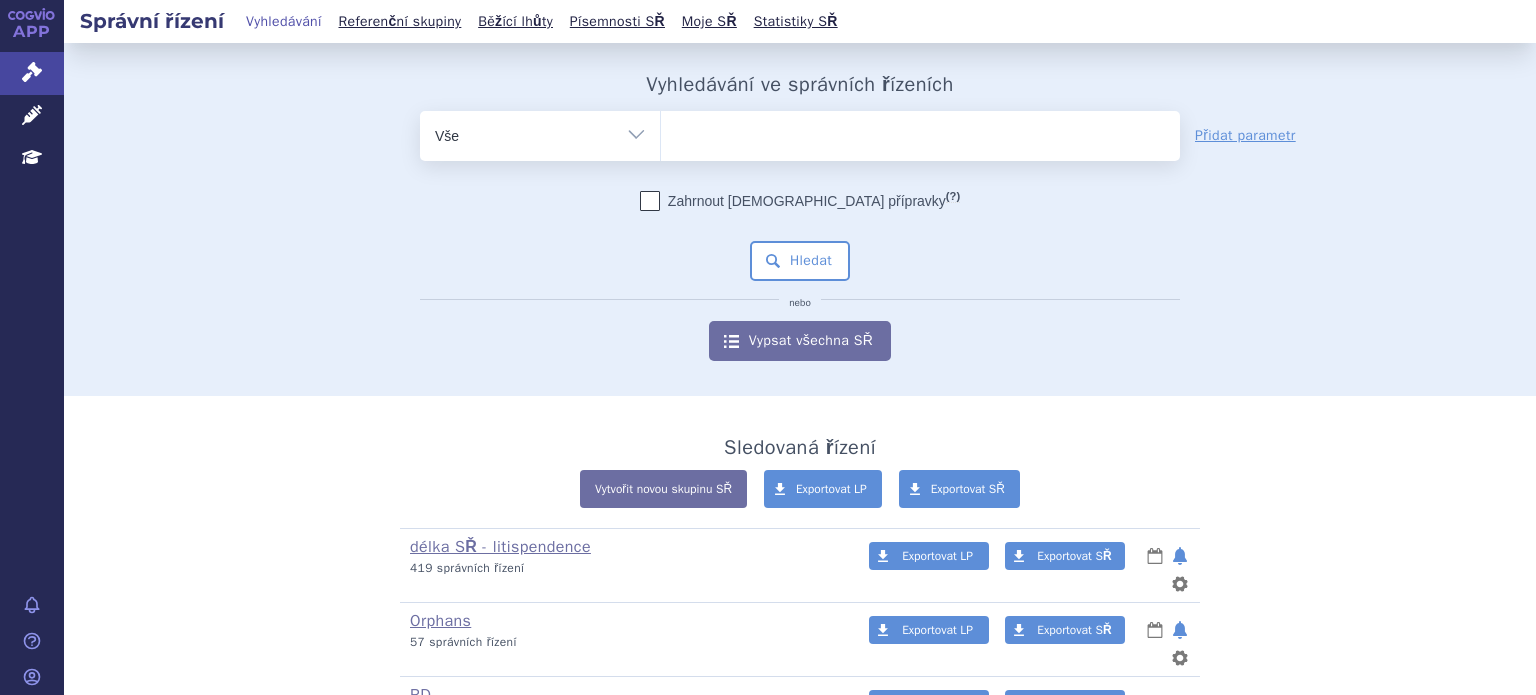scroll, scrollTop: 0, scrollLeft: 0, axis: both 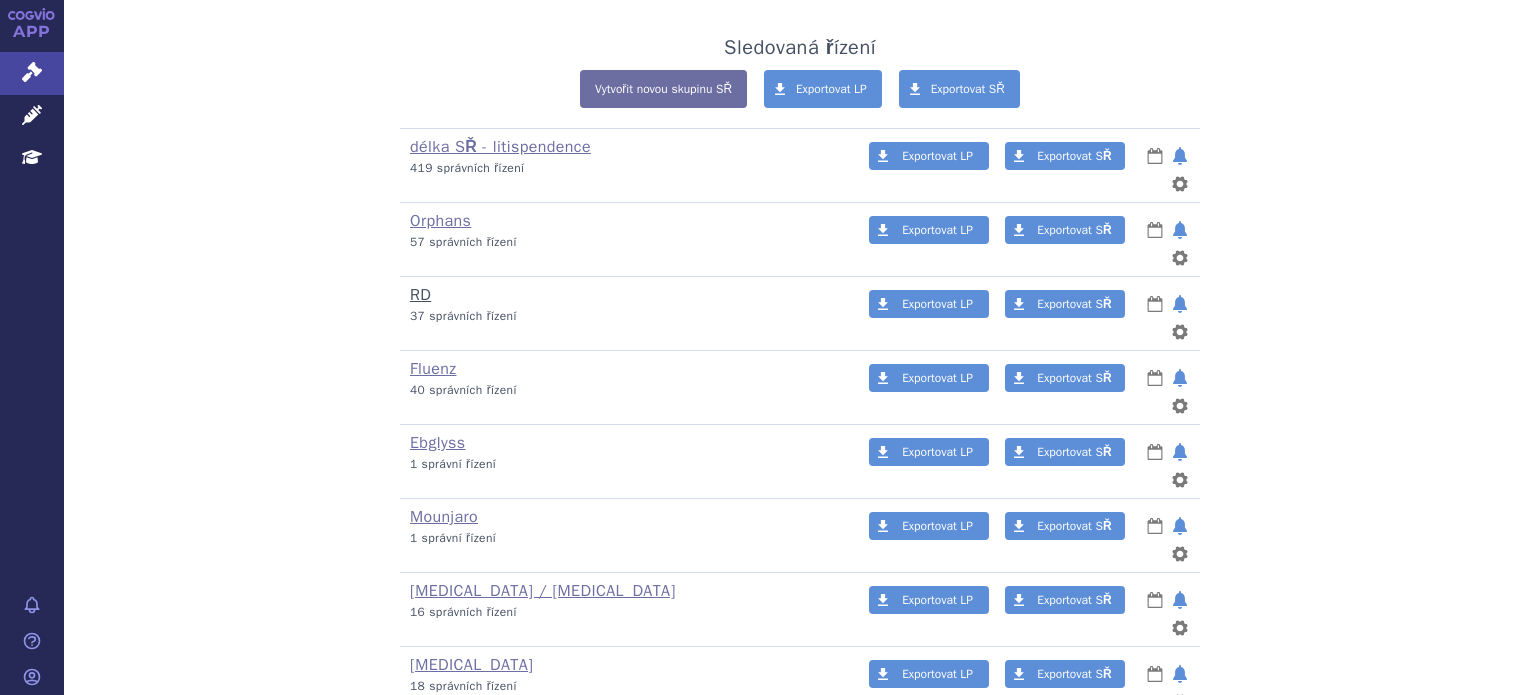 click on "RD" at bounding box center (420, 295) 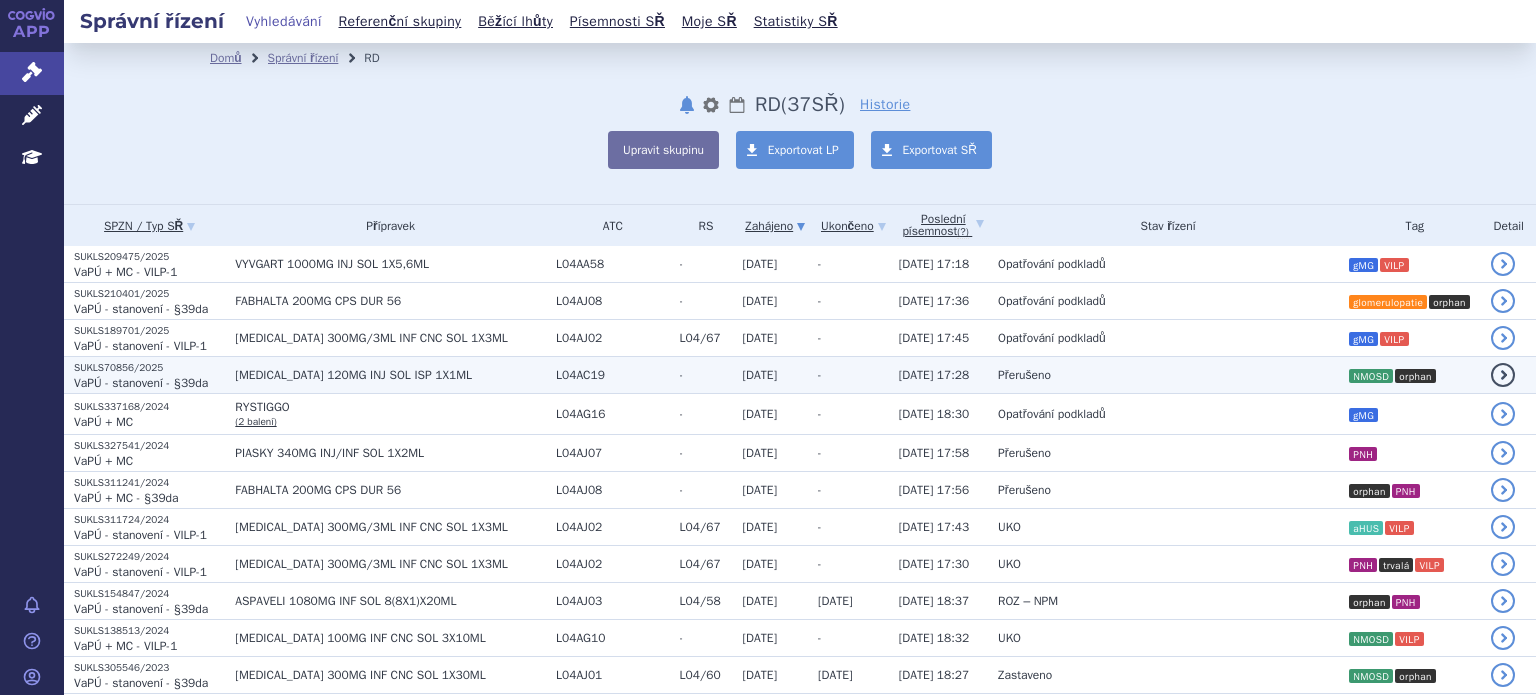 scroll, scrollTop: 0, scrollLeft: 0, axis: both 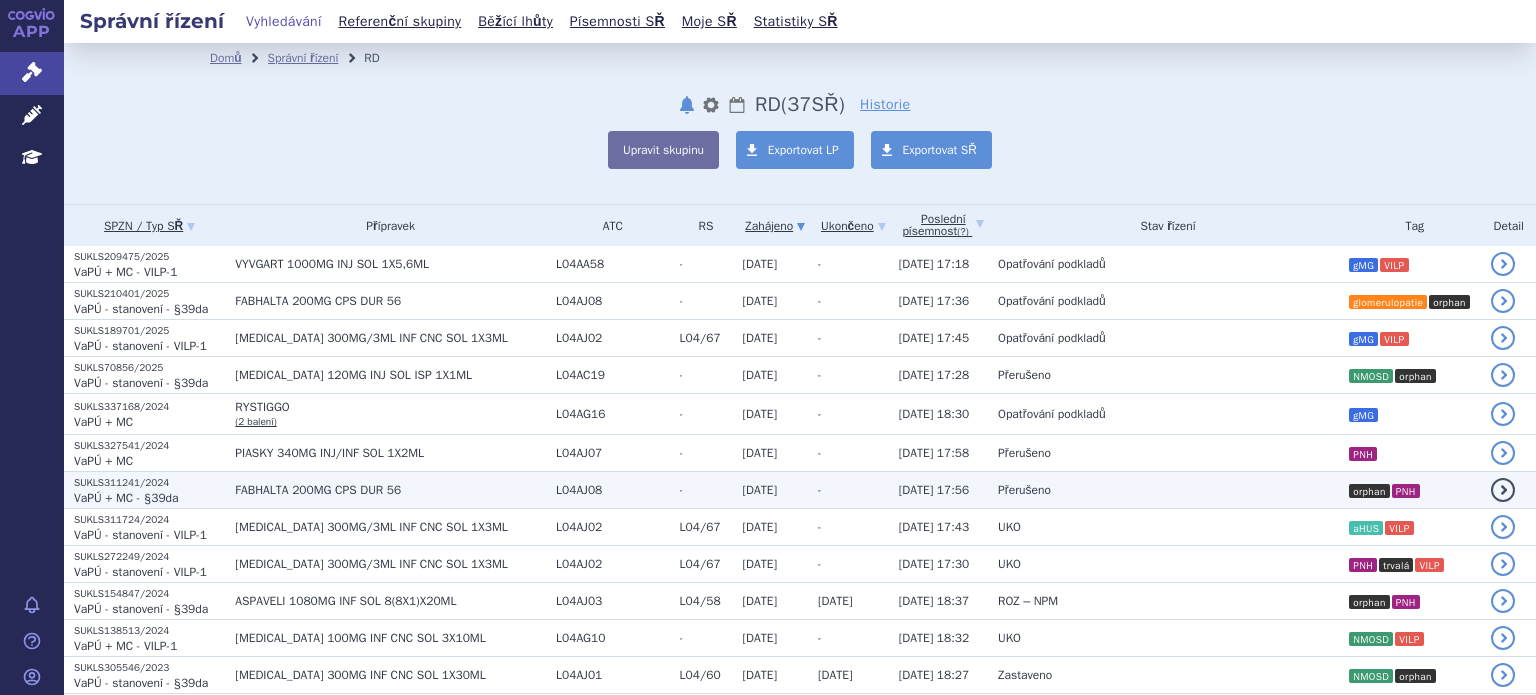 click on "FABHALTA 200MG CPS DUR 56" at bounding box center (390, 490) 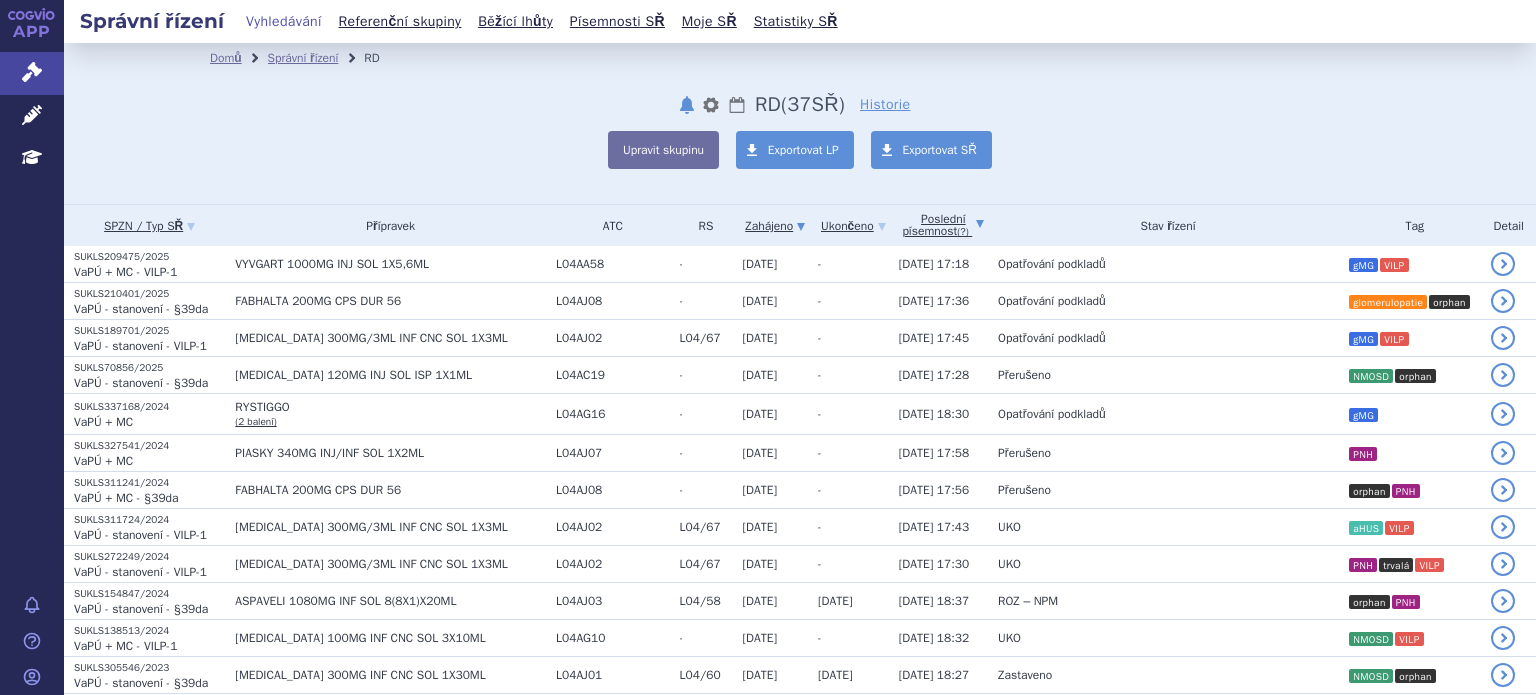 click on "Poslední písemnost  (?)" at bounding box center (943, 225) 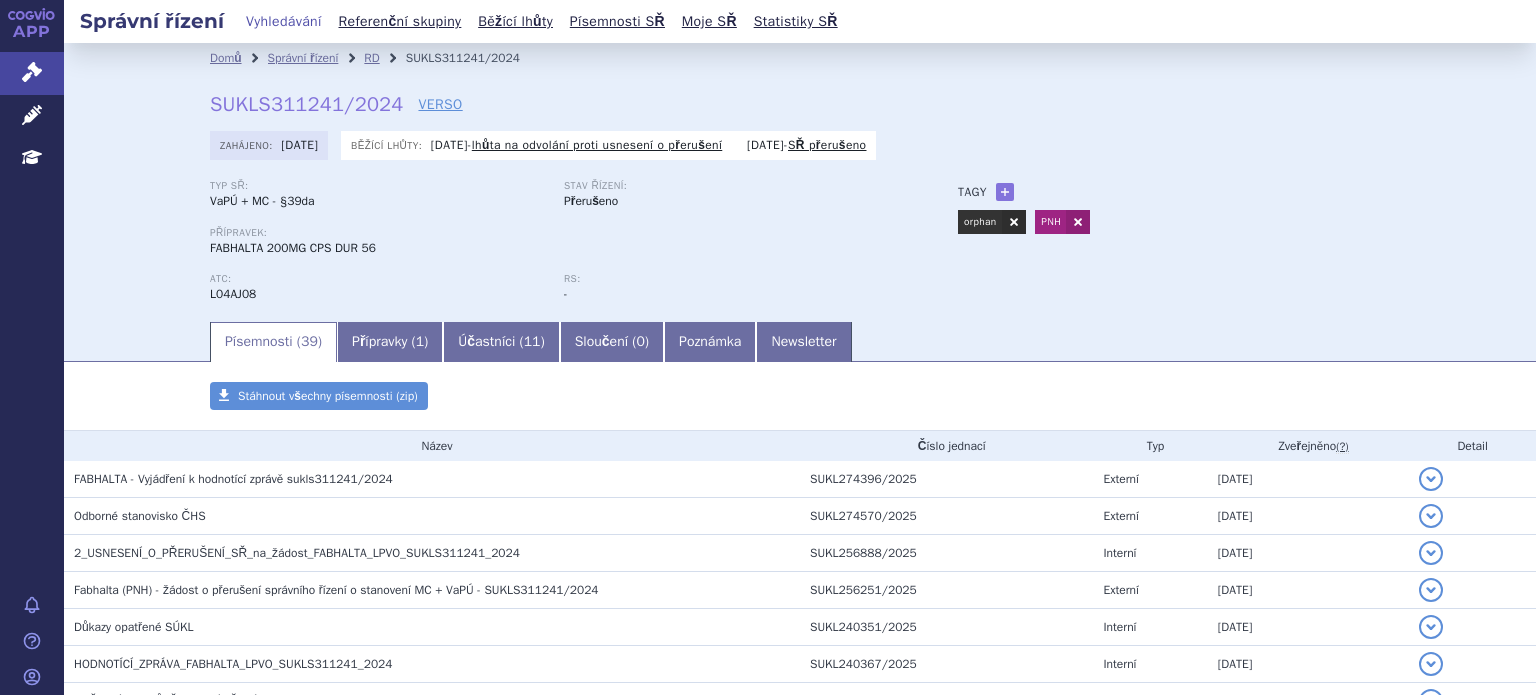 scroll, scrollTop: 0, scrollLeft: 0, axis: both 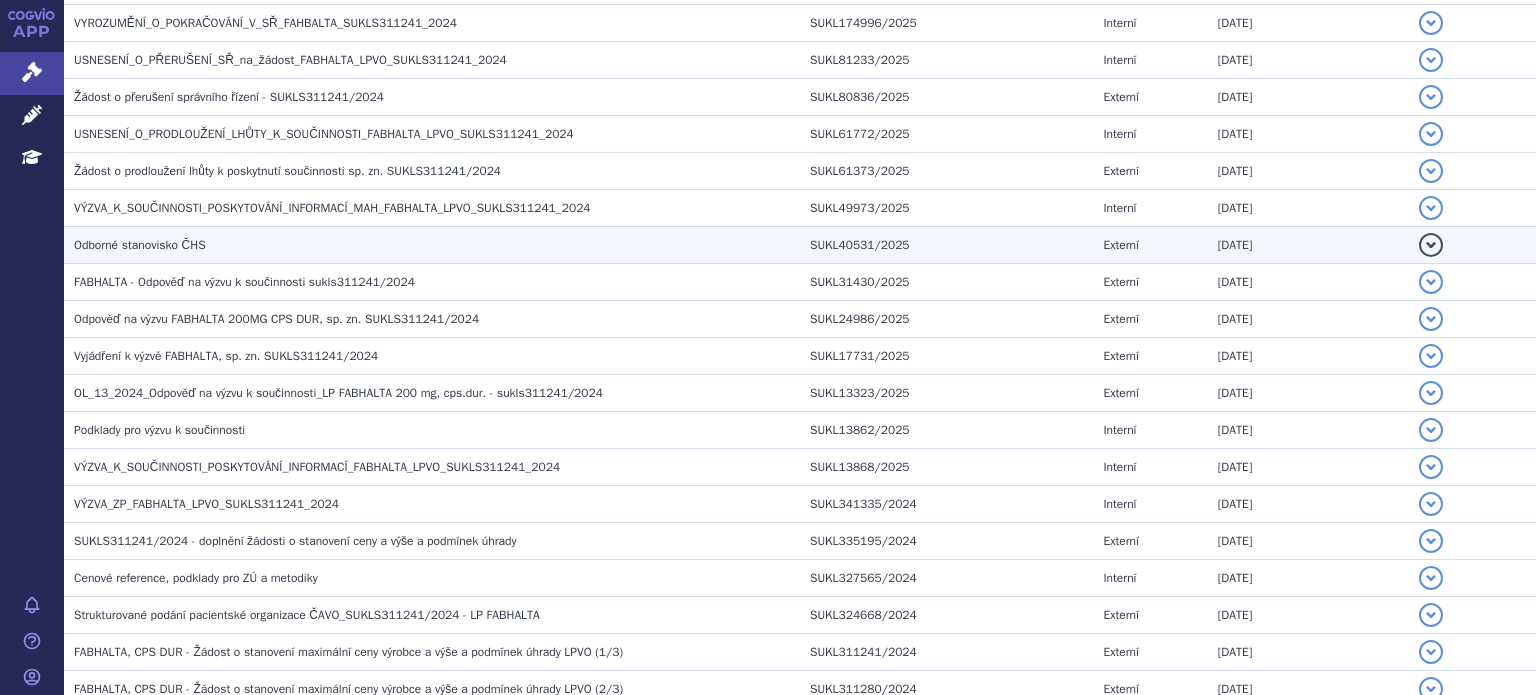 click on "Odborné stanovisko ČHS" at bounding box center [432, 245] 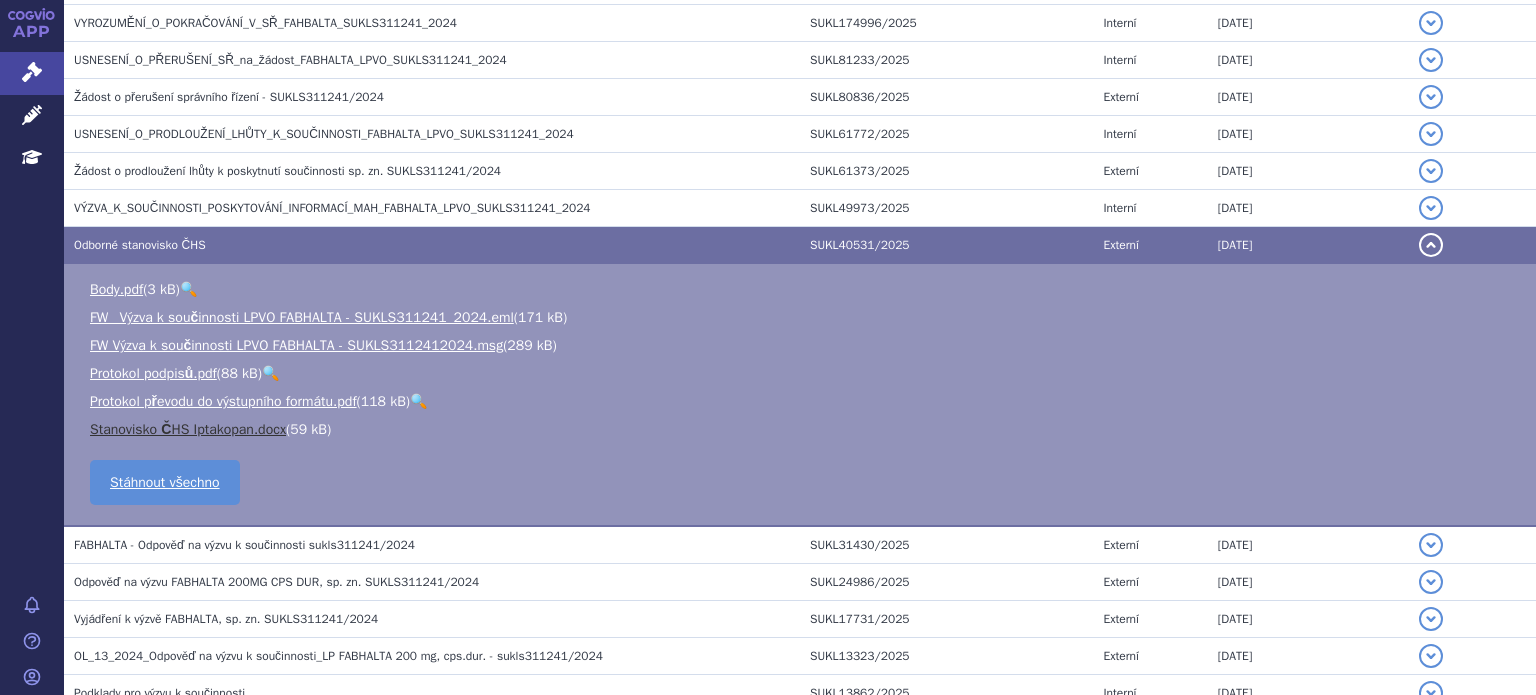 click on "Stanovisko ČHS Iptakopan.docx" at bounding box center (188, 429) 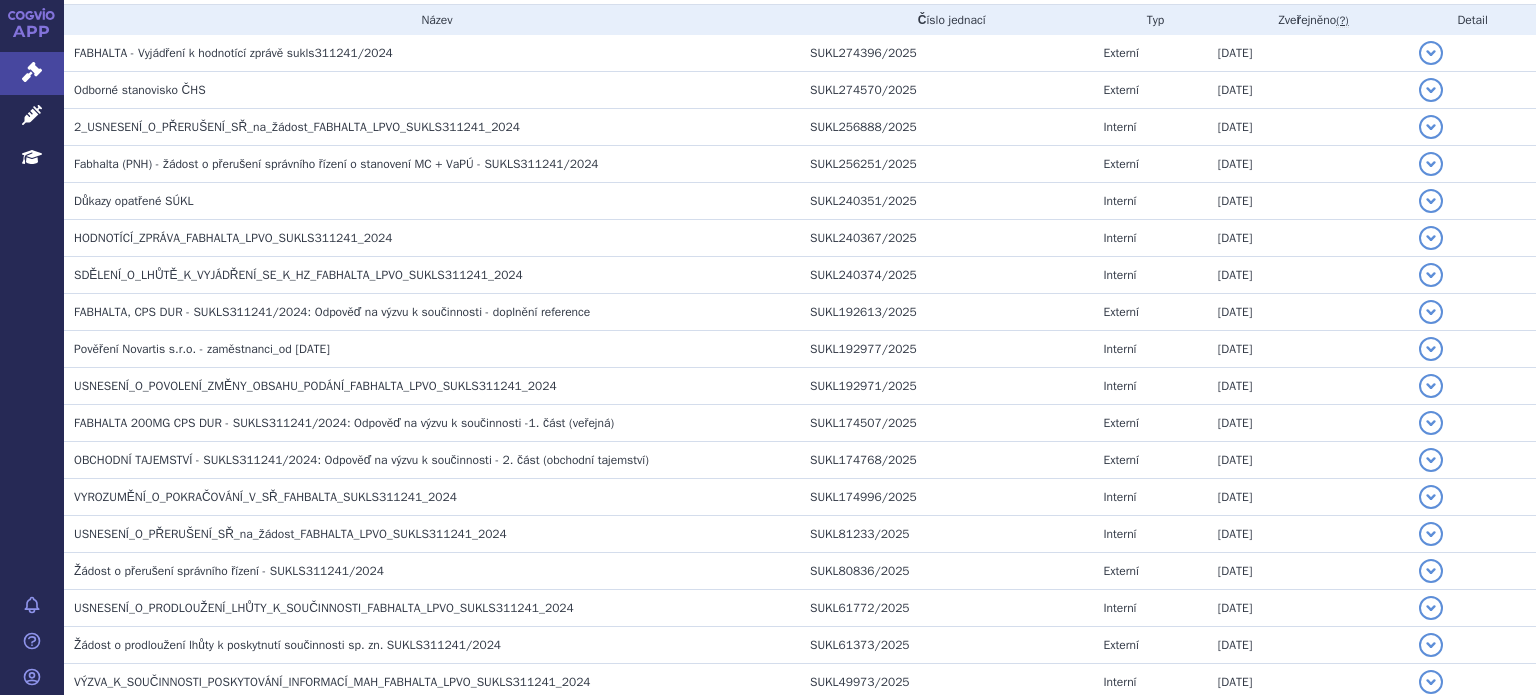 scroll, scrollTop: 0, scrollLeft: 0, axis: both 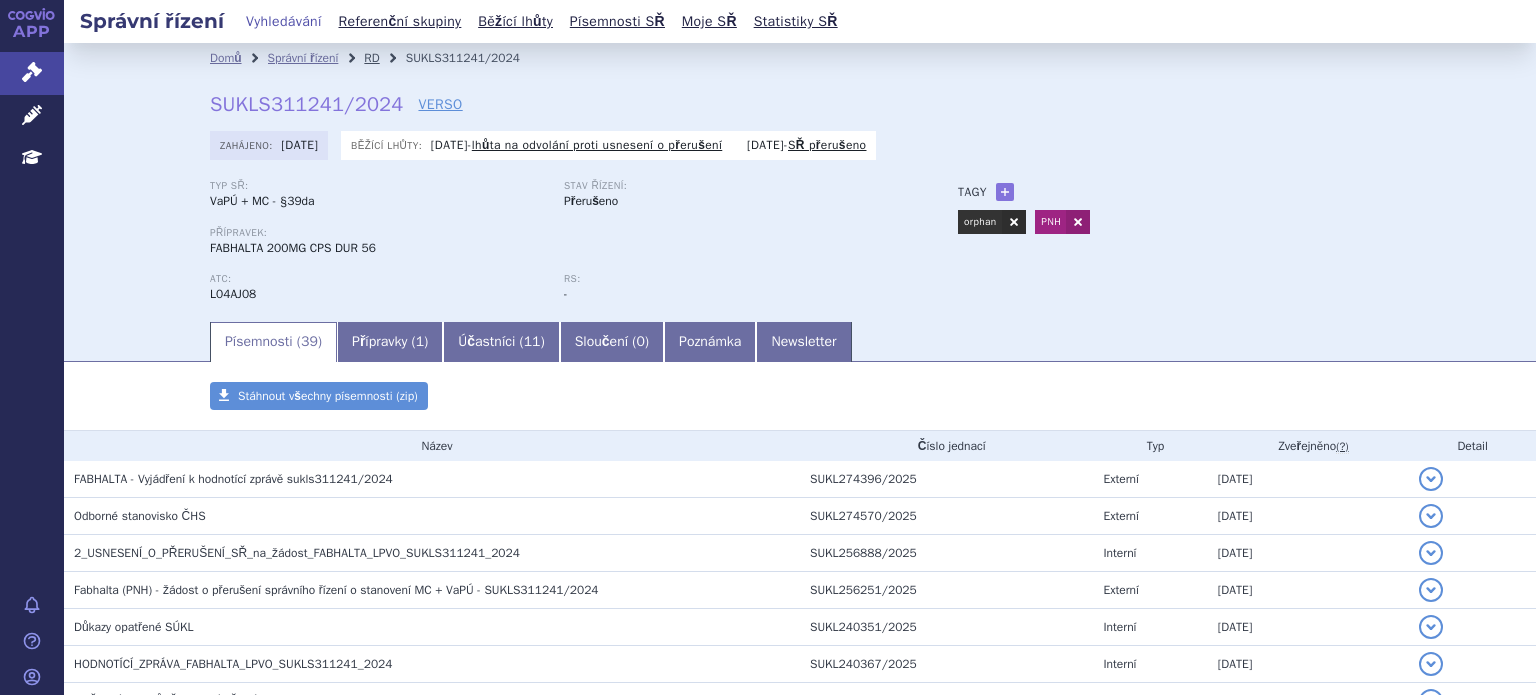click on "RD" at bounding box center (371, 58) 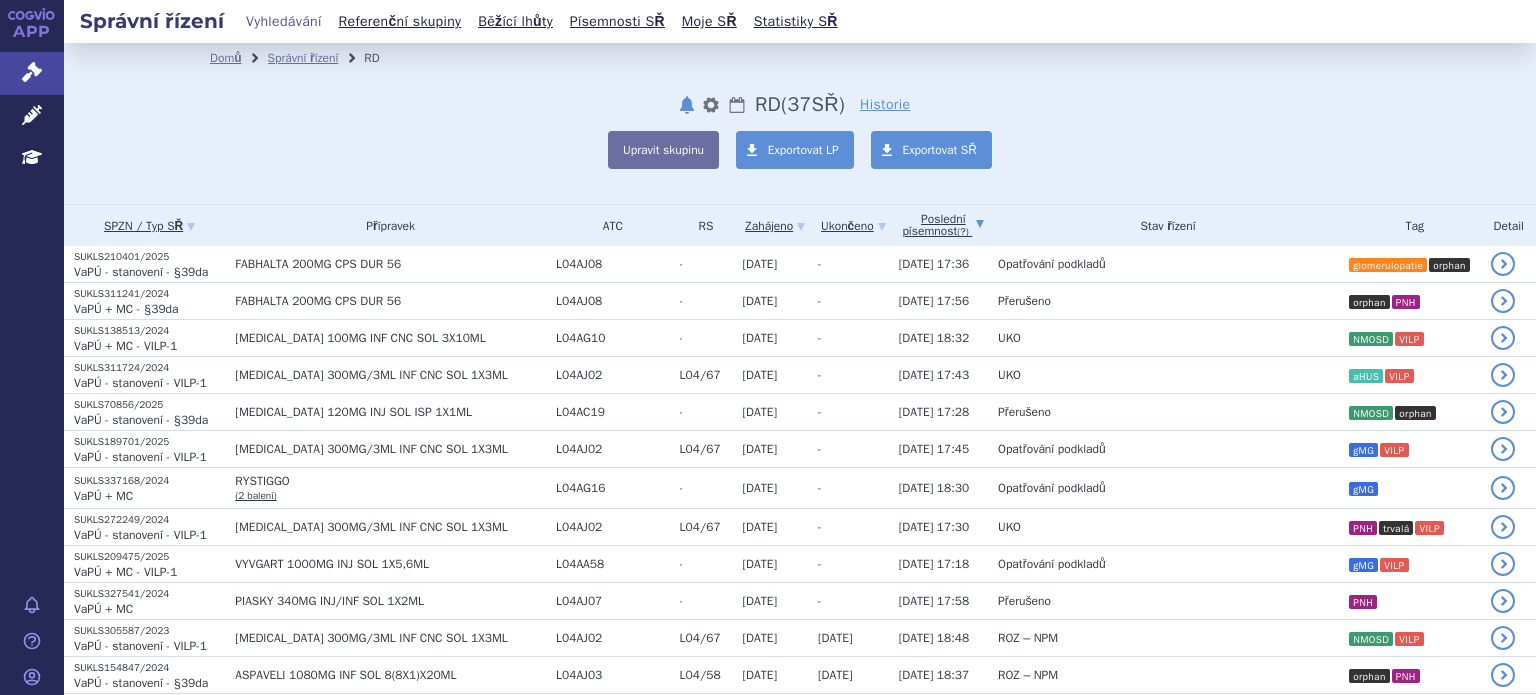 scroll, scrollTop: 0, scrollLeft: 0, axis: both 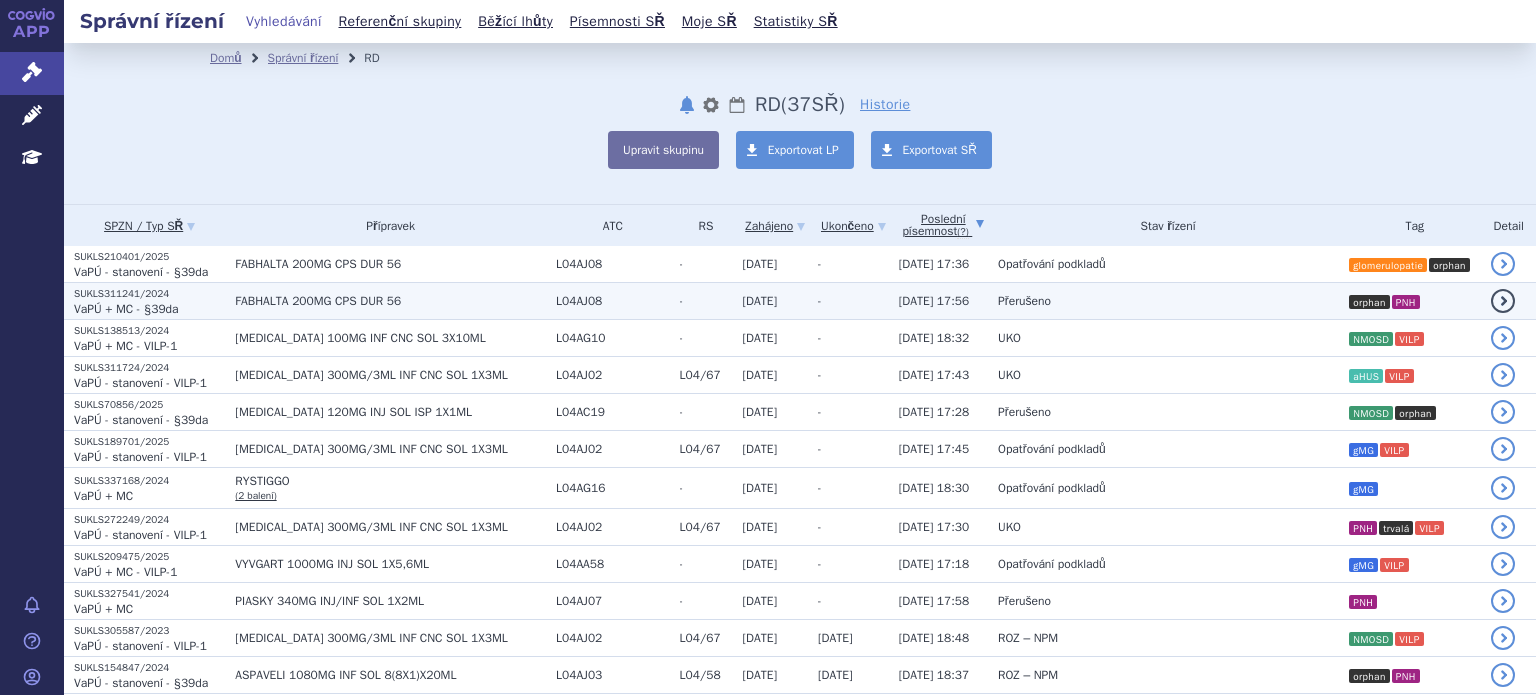 click on "[DATE] 17:56" at bounding box center (934, 301) 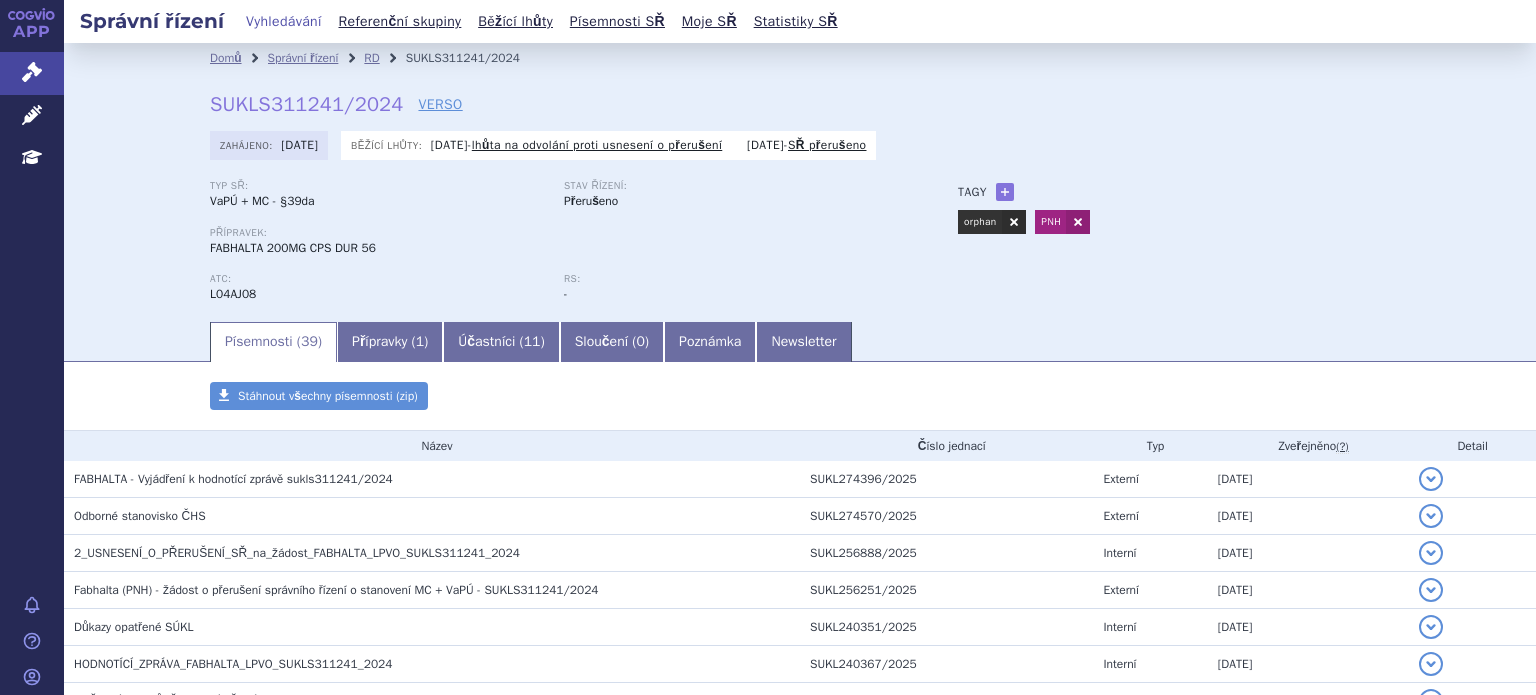 scroll, scrollTop: 0, scrollLeft: 0, axis: both 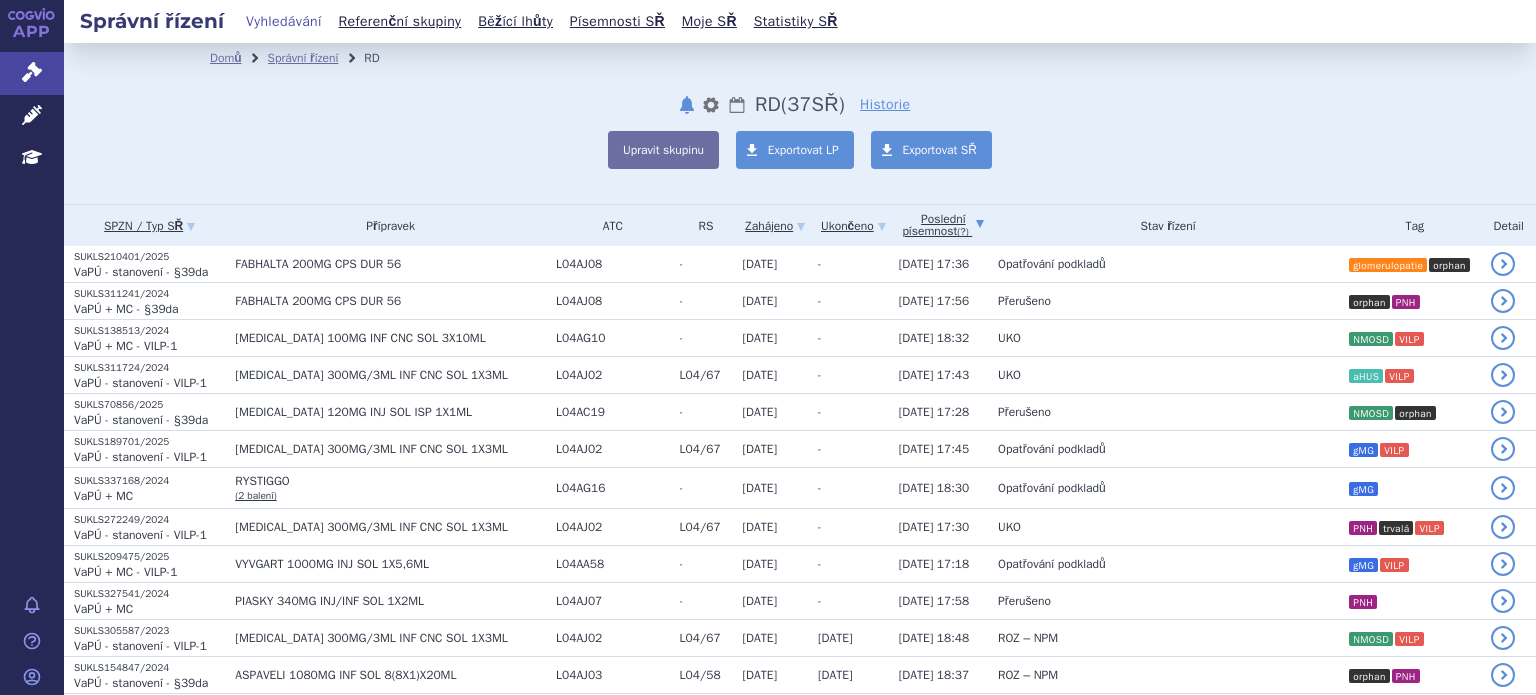 click on "Poslední písemnost  (?)" at bounding box center (943, 225) 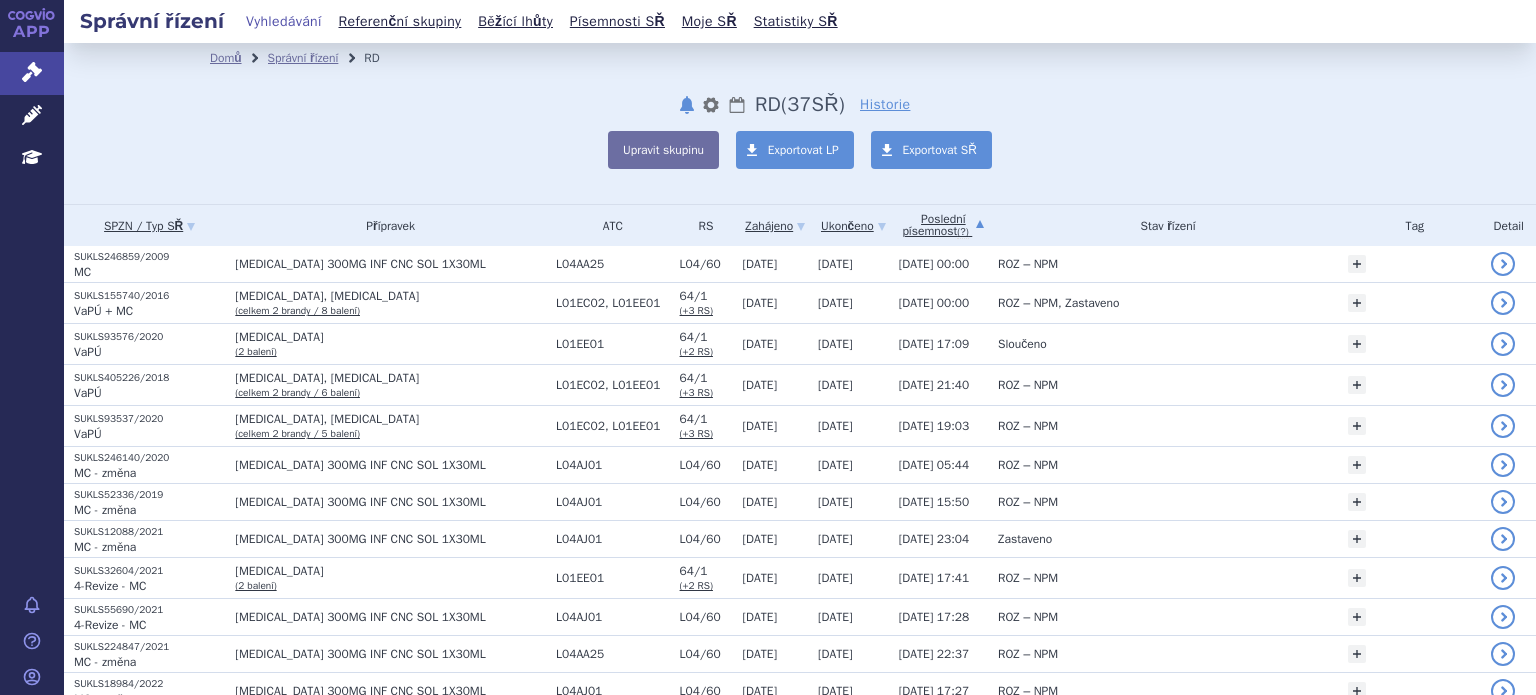 scroll, scrollTop: 0, scrollLeft: 0, axis: both 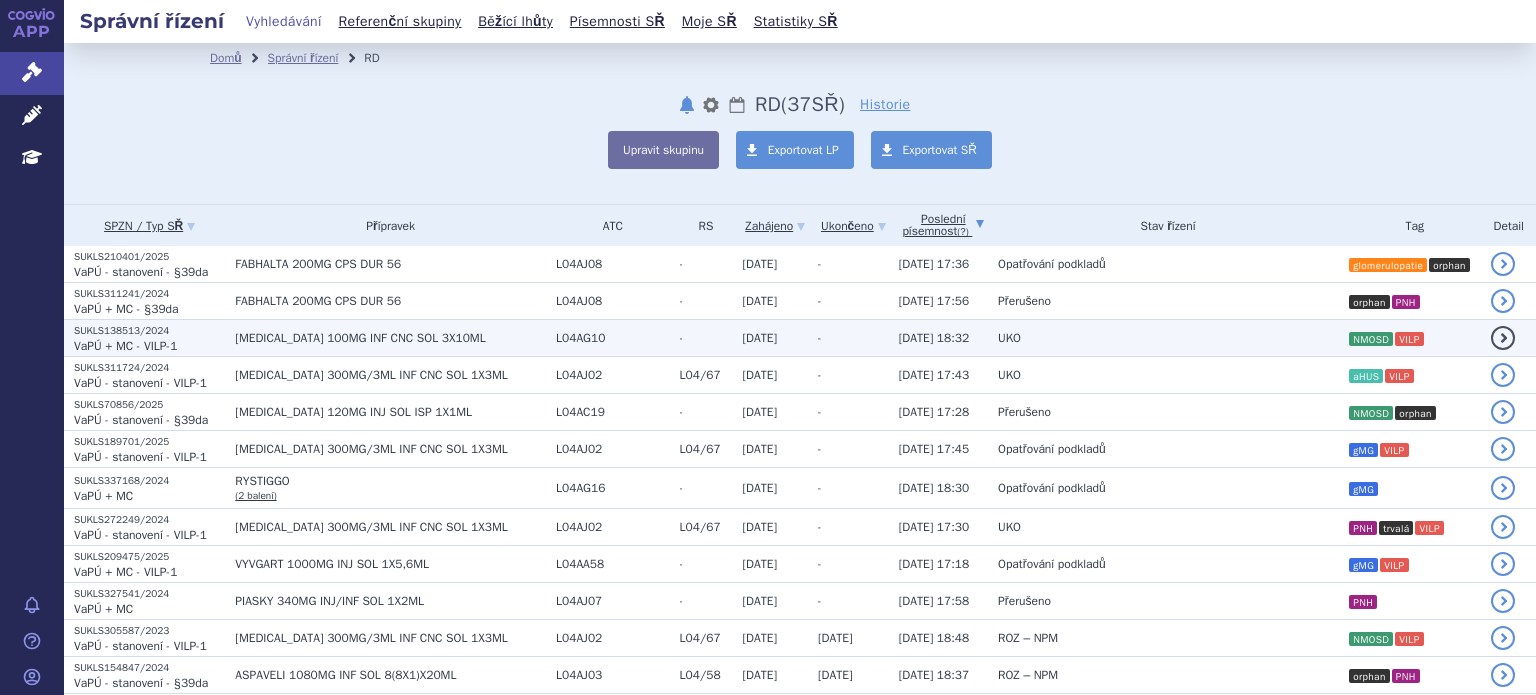 click on "[DATE] 18:32" at bounding box center [934, 338] 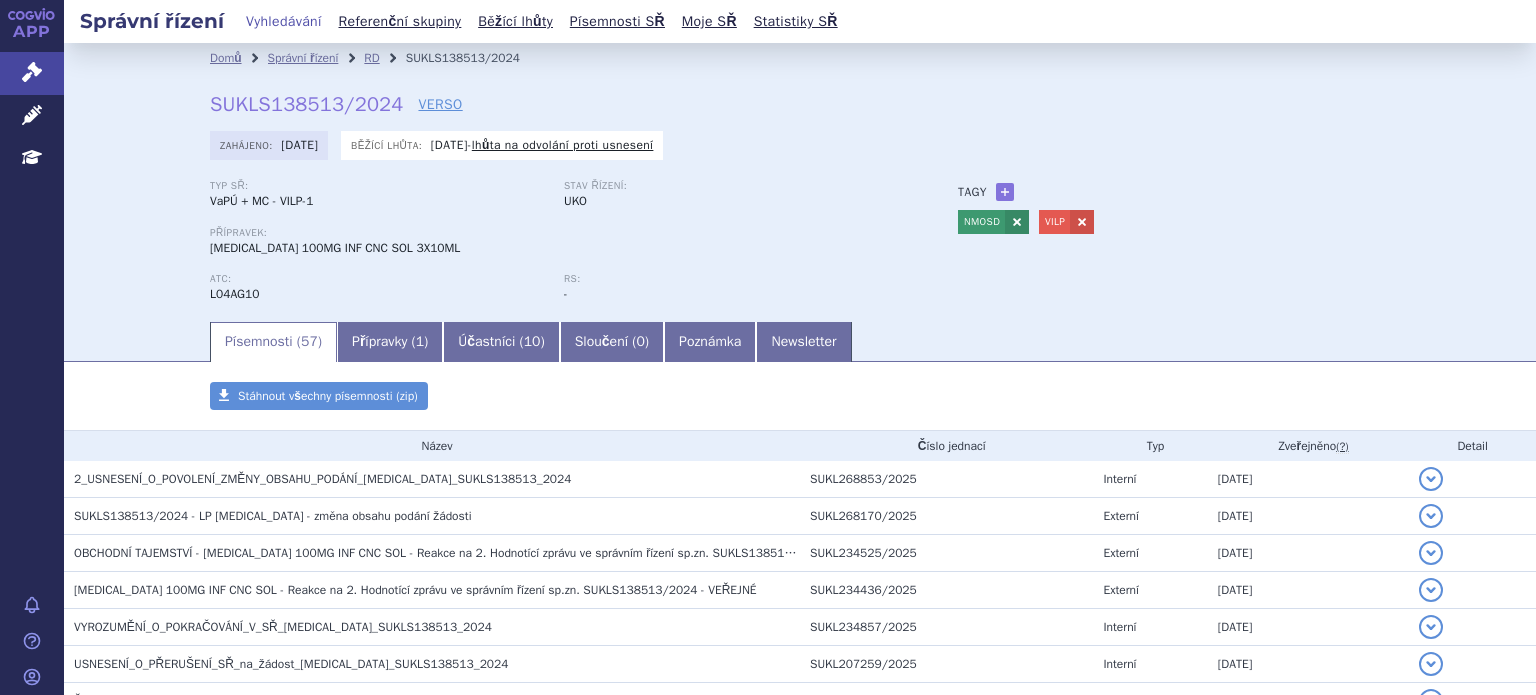 scroll, scrollTop: 0, scrollLeft: 0, axis: both 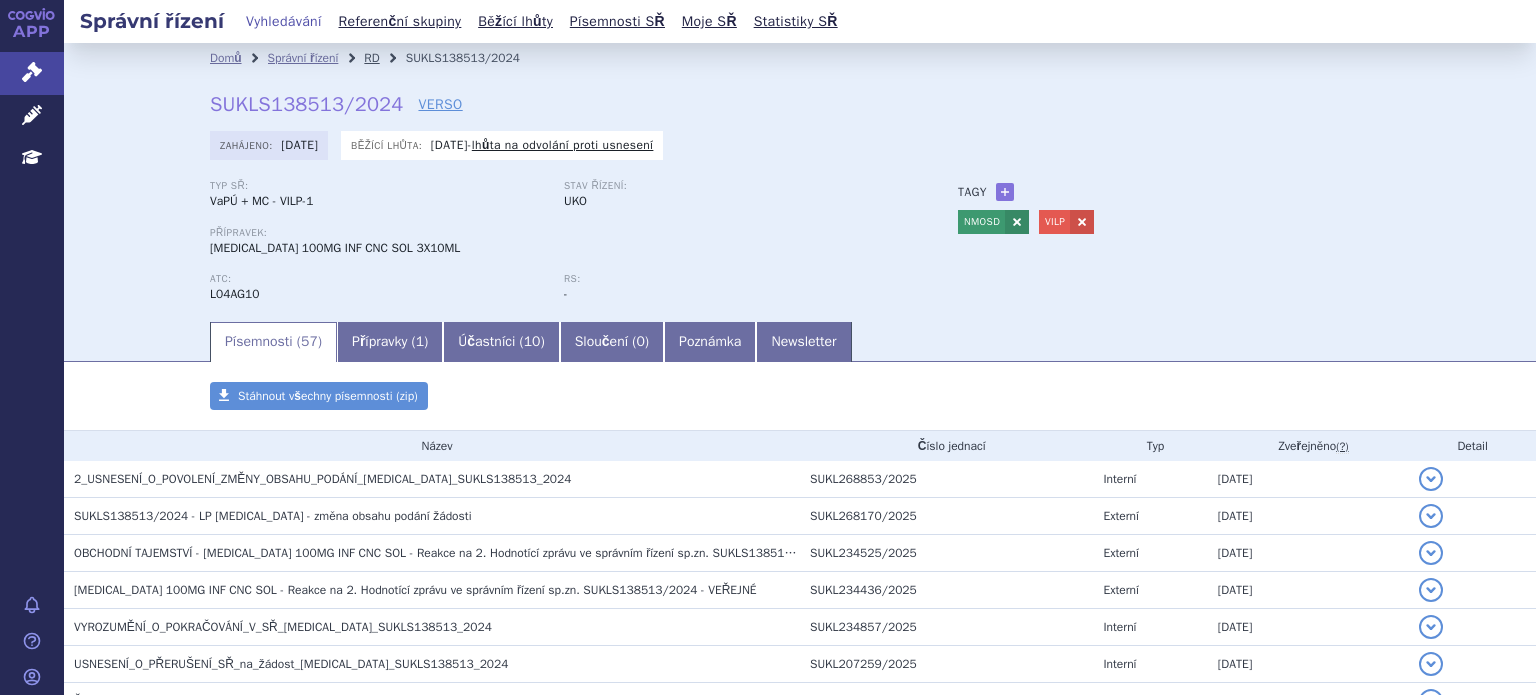 click on "RD" at bounding box center [371, 58] 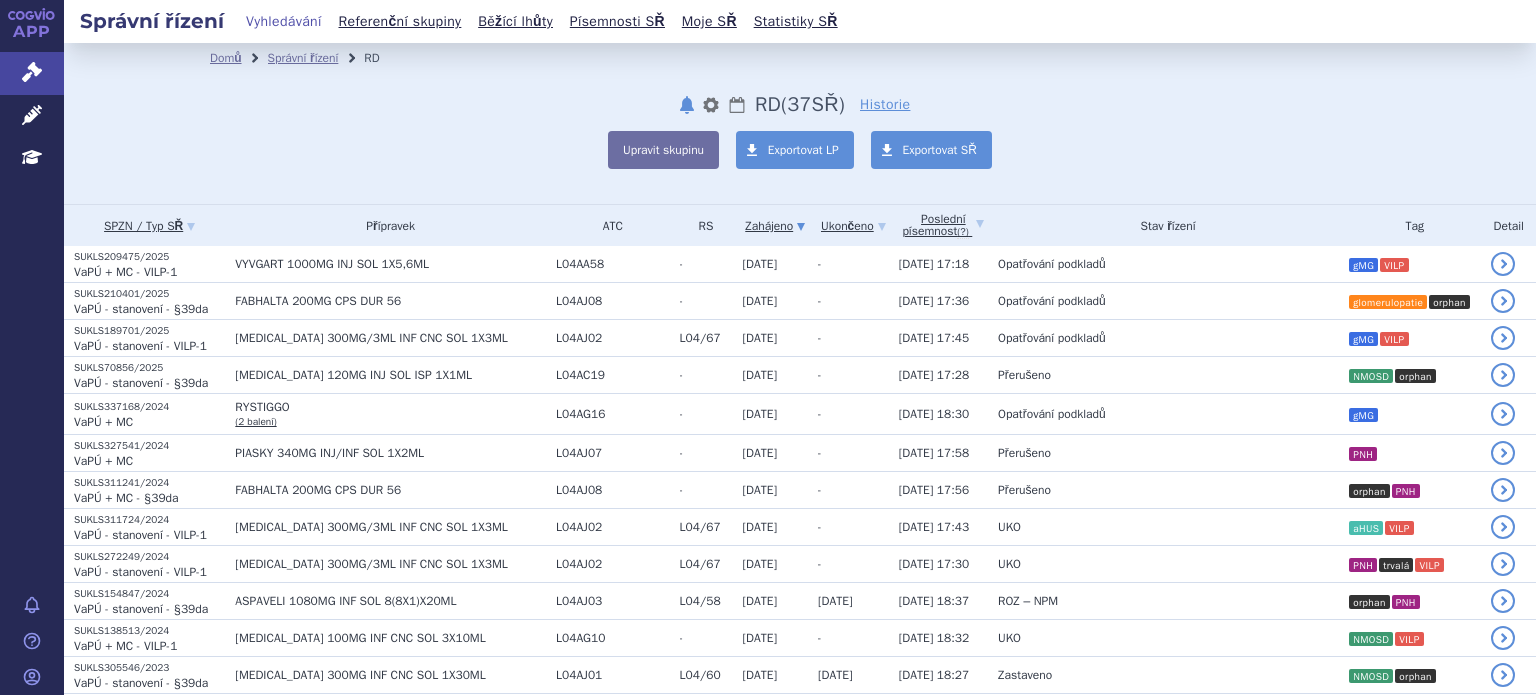scroll, scrollTop: 0, scrollLeft: 0, axis: both 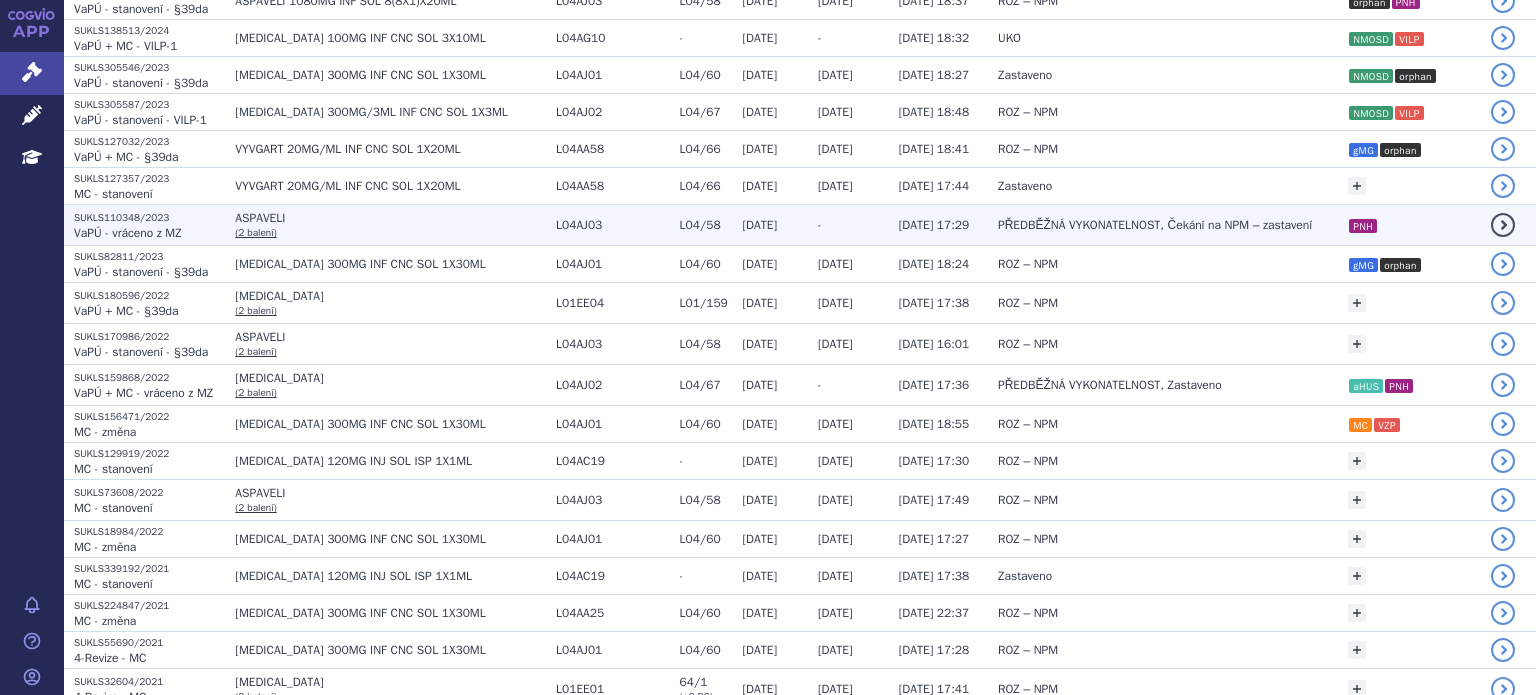 click on "ASPAVELI" at bounding box center [390, 218] 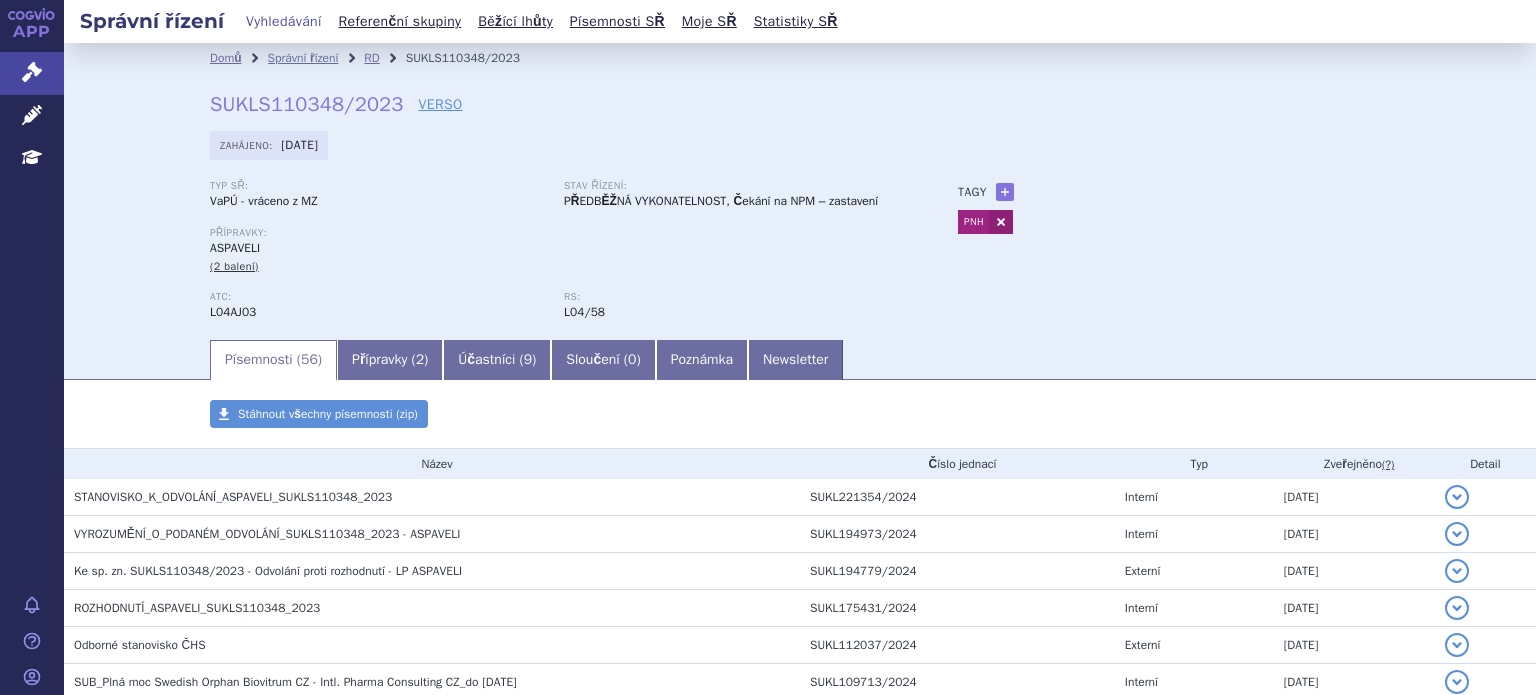 scroll, scrollTop: 0, scrollLeft: 0, axis: both 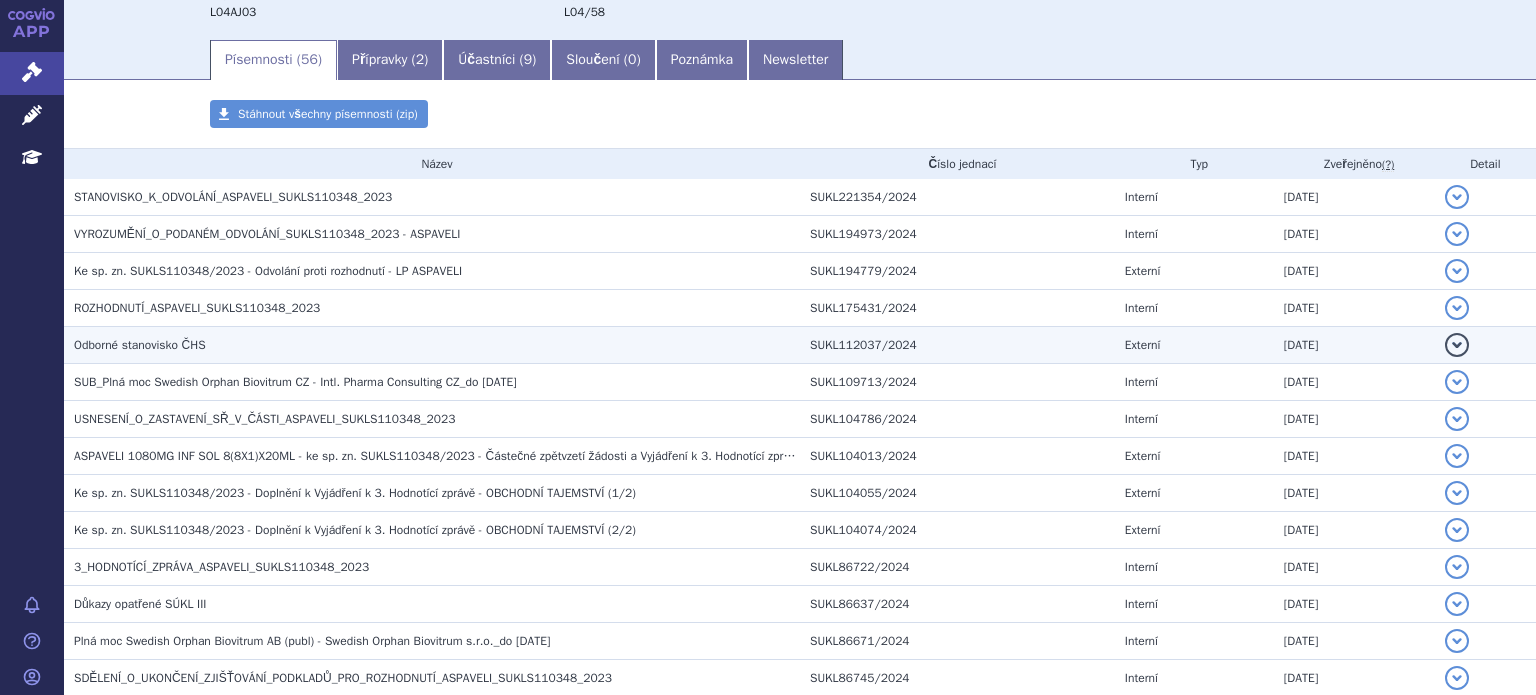 click on "Odborné stanovisko ČHS" at bounding box center [437, 345] 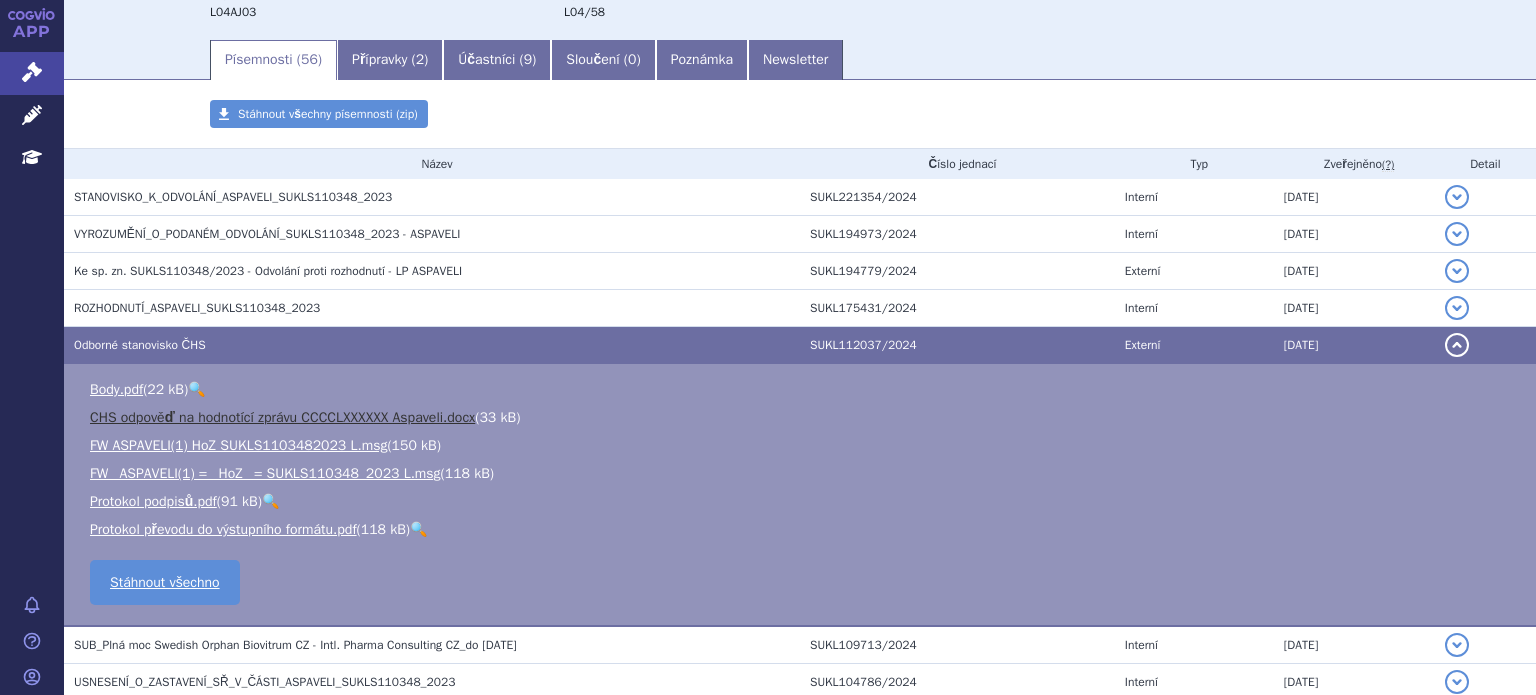 click on "CHS odpověď na hodnotící zprávu CCCCLXXXXXX Aspaveli.docx" at bounding box center [282, 417] 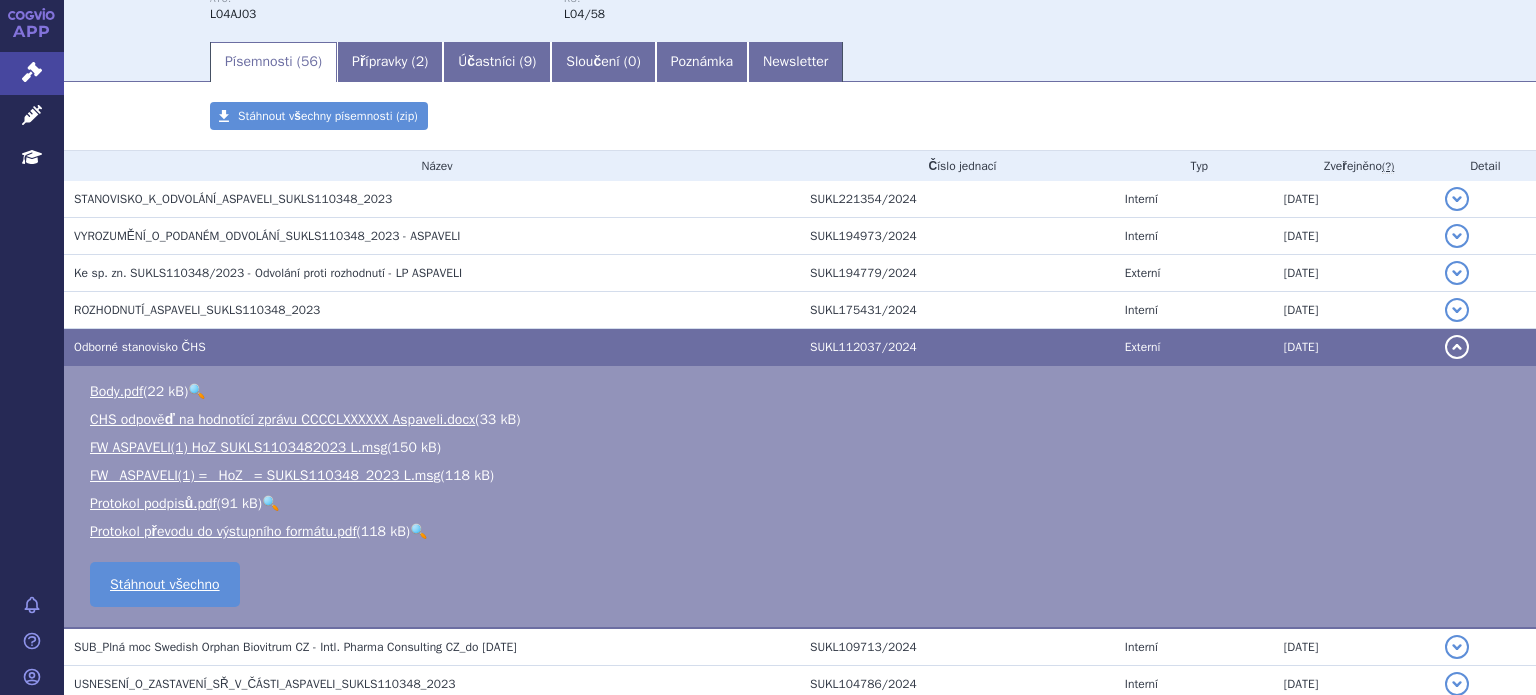 scroll, scrollTop: 1701, scrollLeft: 0, axis: vertical 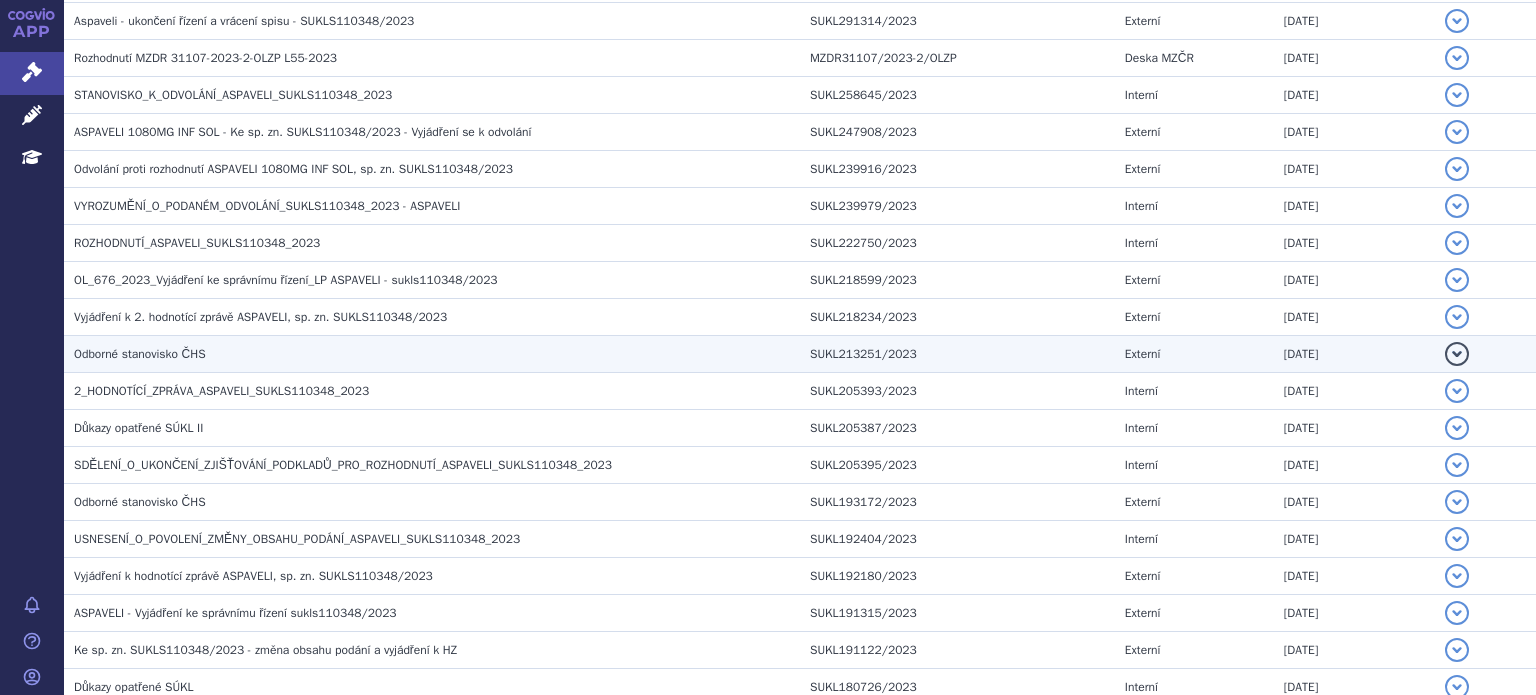 click on "Odborné stanovisko ČHS" at bounding box center (437, 354) 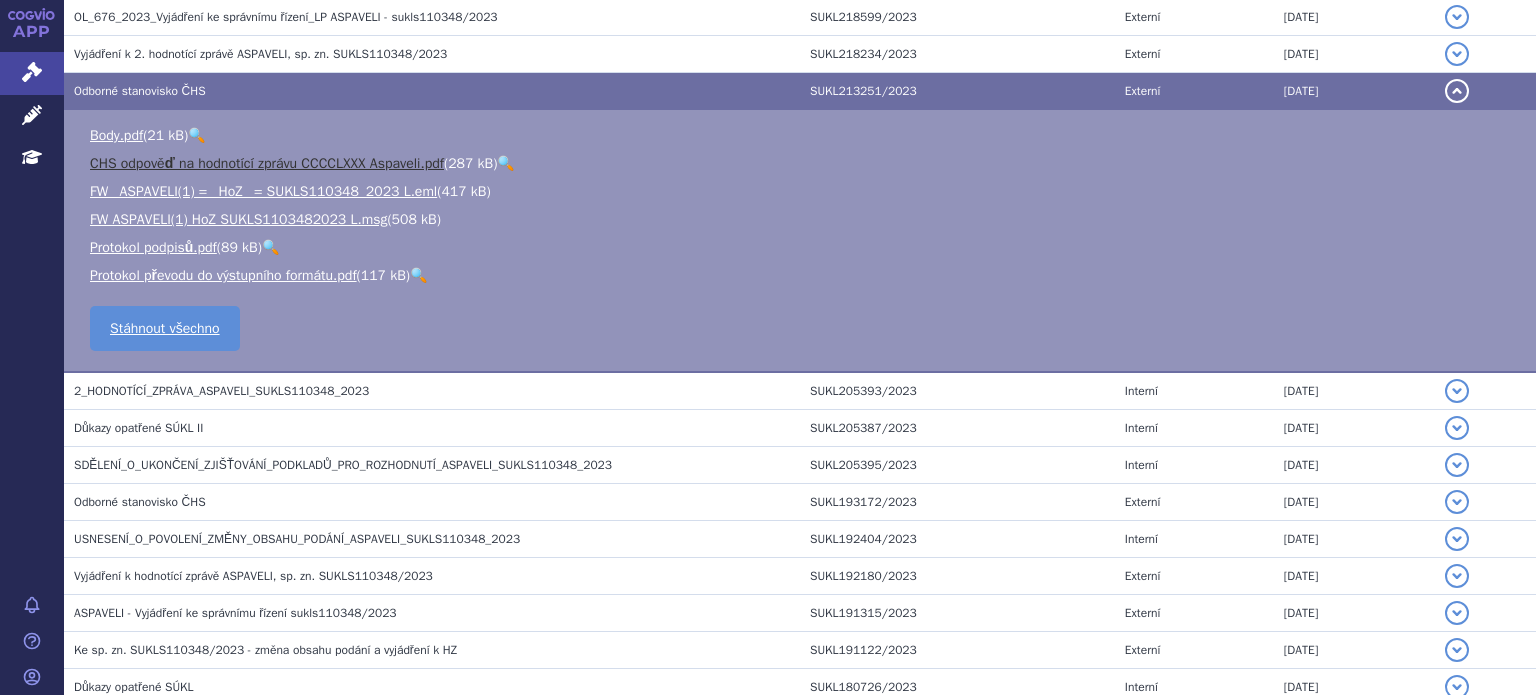 click on "CHS odpověď na hodnotící zprávu CCCCLXXX Aspaveli.pdf" at bounding box center (267, 163) 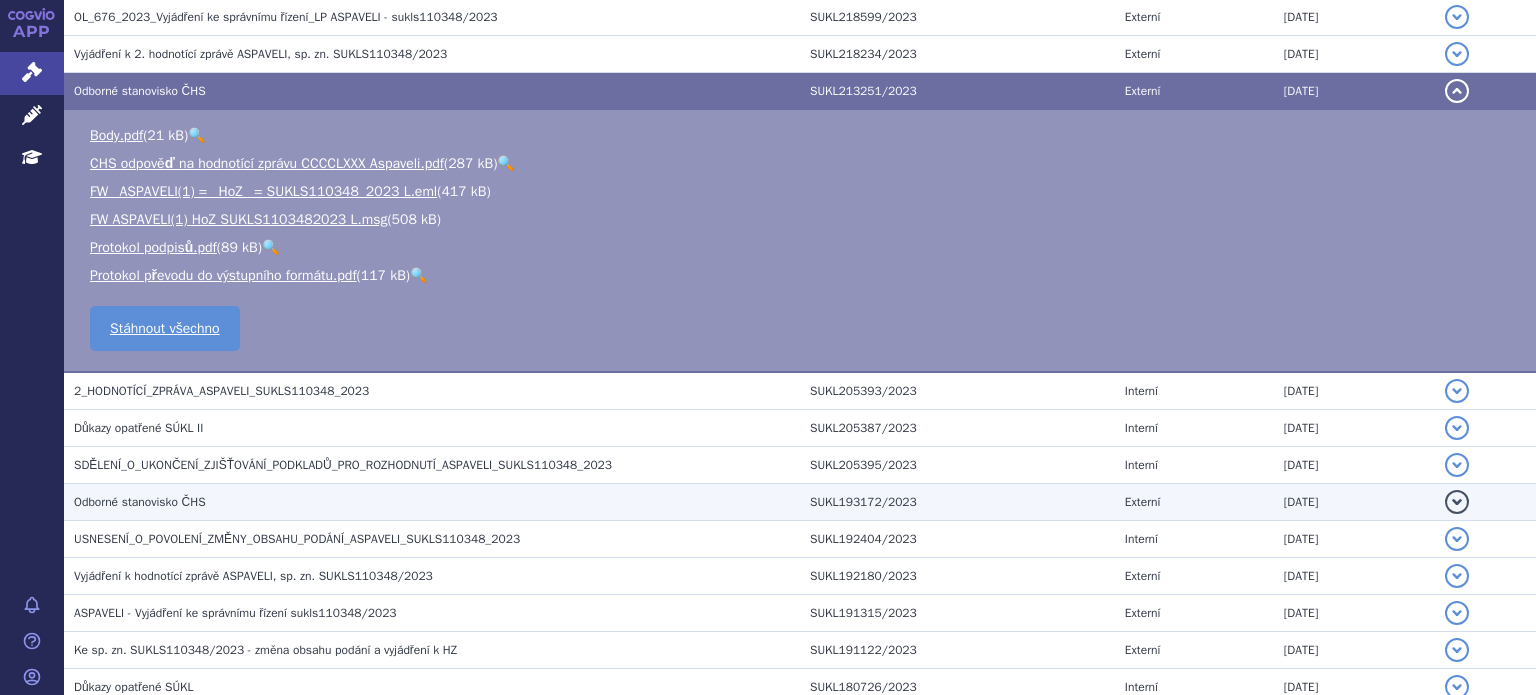 click on "Odborné stanovisko ČHS" at bounding box center [140, 502] 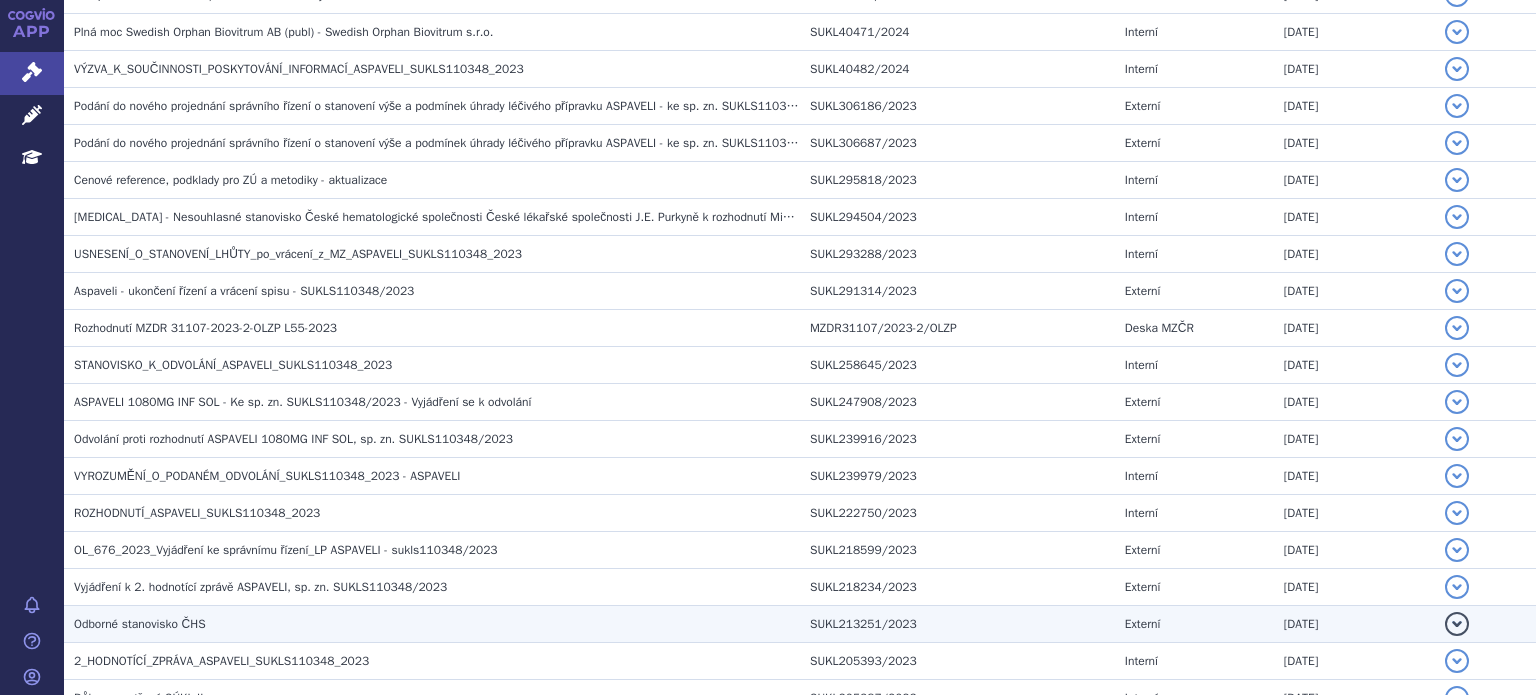 scroll, scrollTop: 1139, scrollLeft: 0, axis: vertical 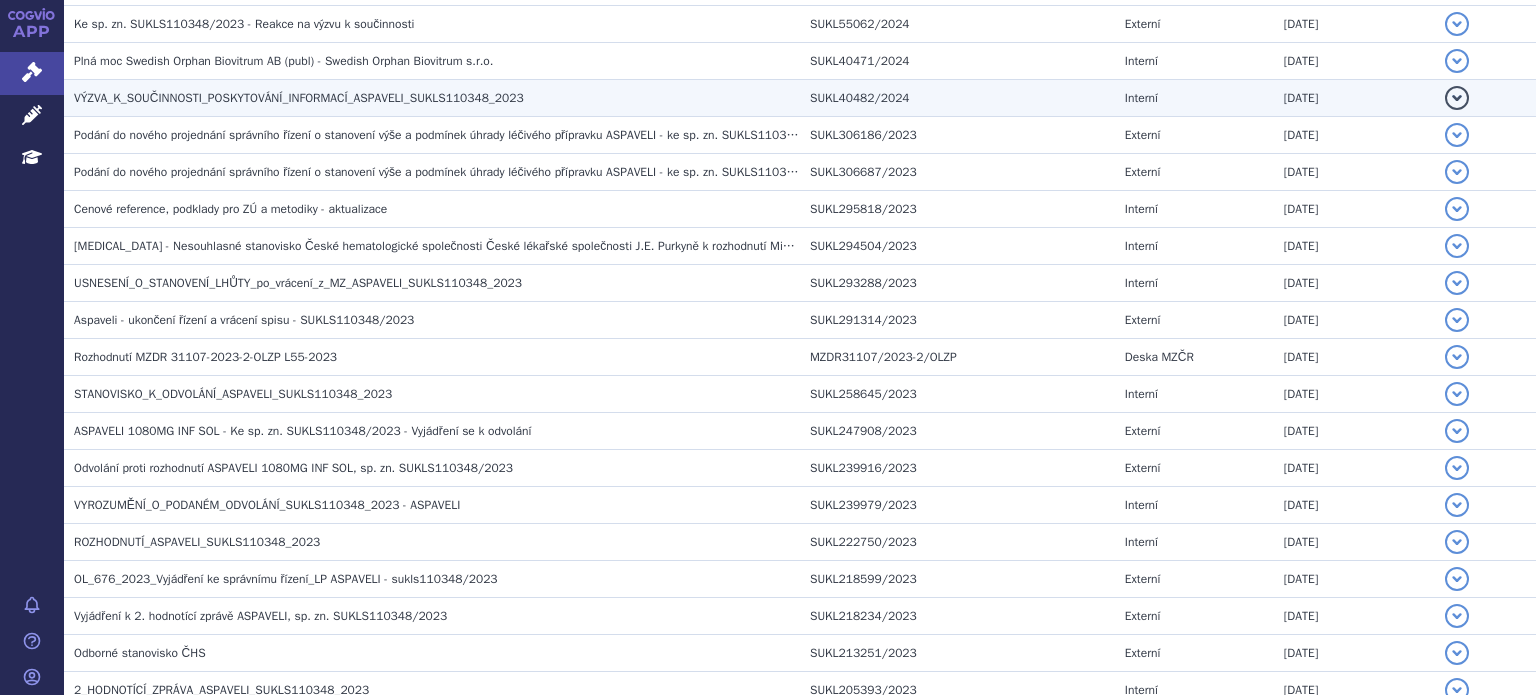 click on "VÝZVA_K_SOUČINNOSTI_POSKYTOVÁNÍ_INFORMACÍ_ASPAVELI_SUKLS110348_2023" at bounding box center [299, 98] 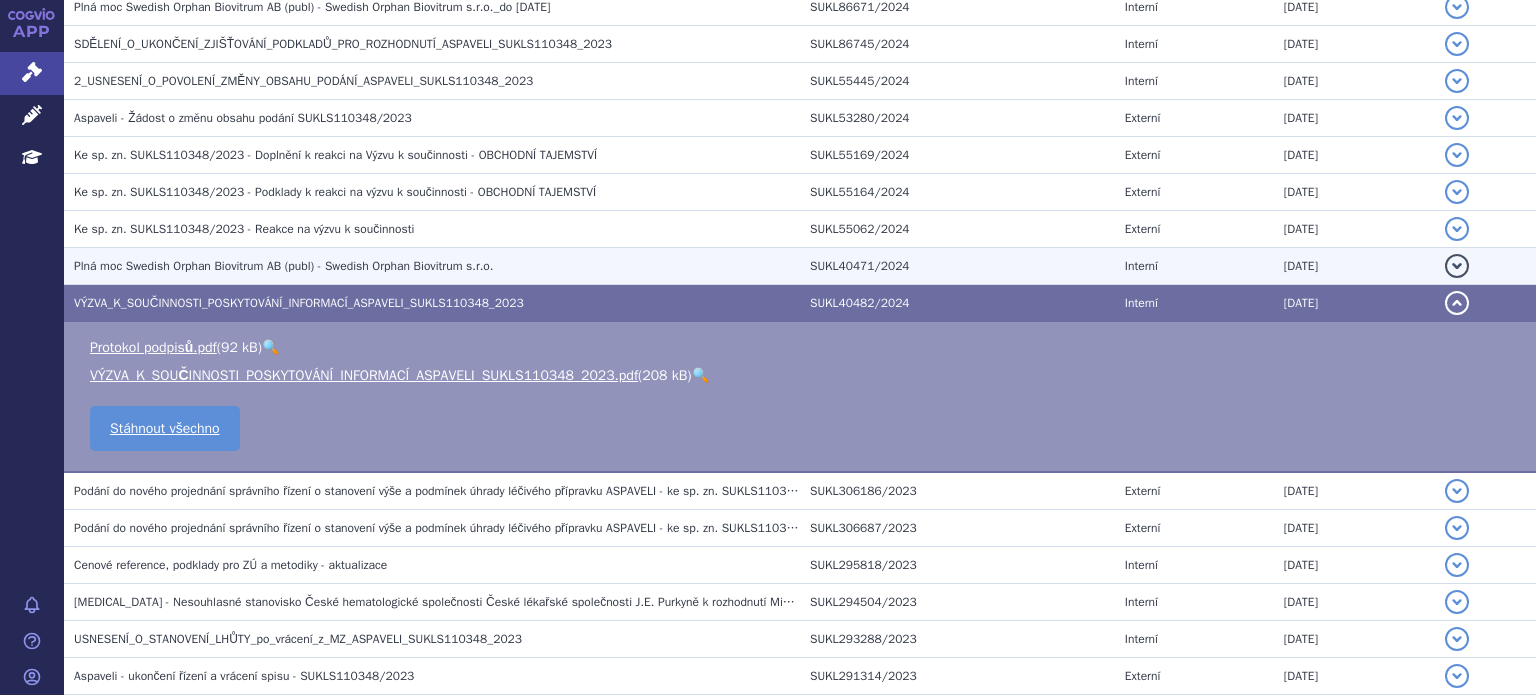 scroll, scrollTop: 889, scrollLeft: 0, axis: vertical 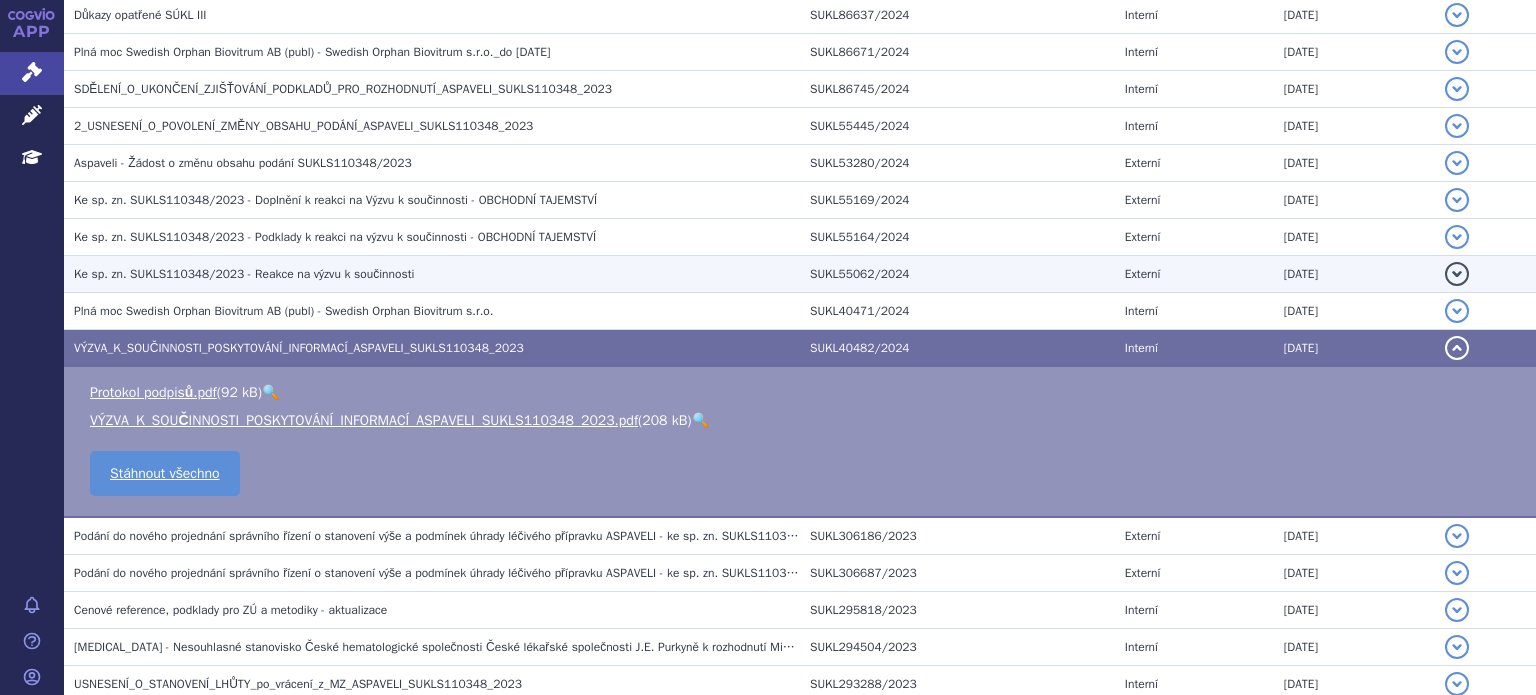 click on "Ke sp. zn. SUKLS110348/2023 - Reakce na výzvu k součinnosti" at bounding box center (244, 274) 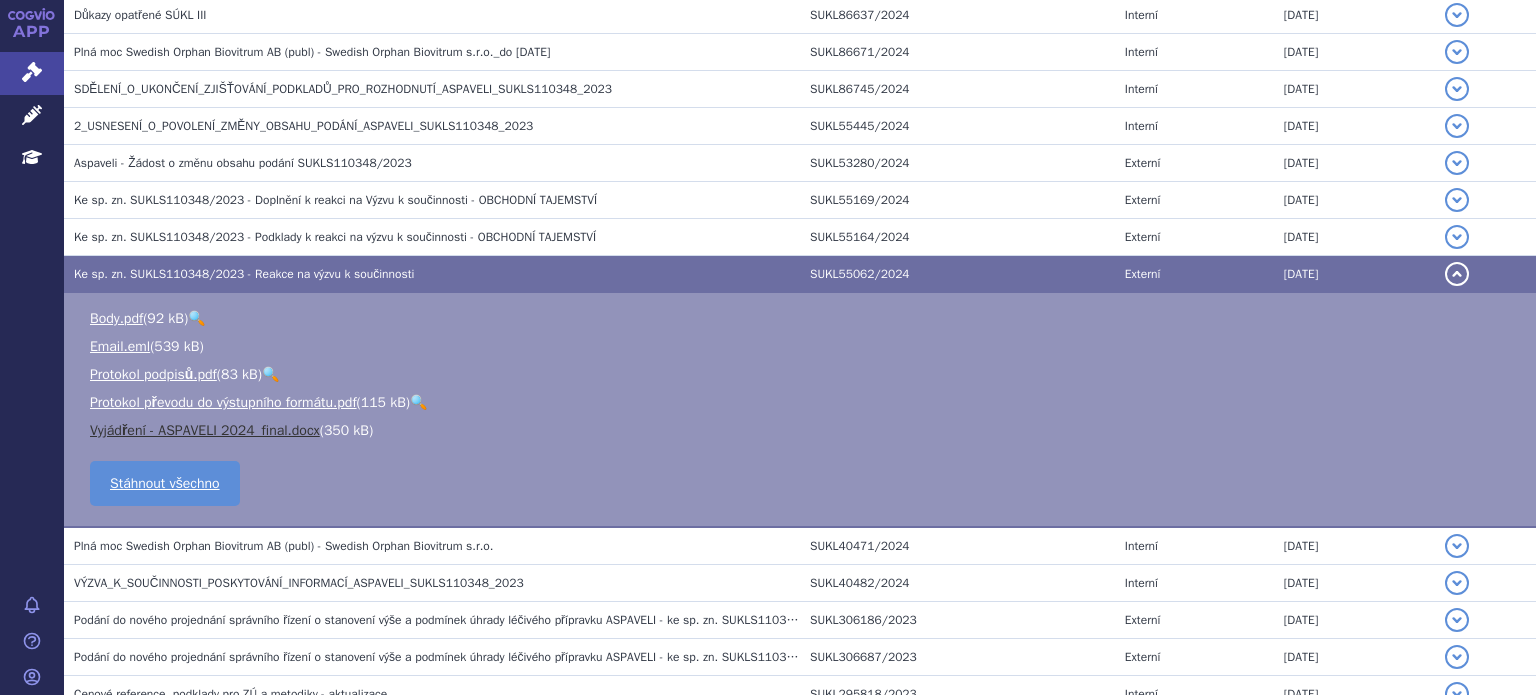 click on "Vyjádření - ASPAVELI 2024_final.docx" at bounding box center (205, 430) 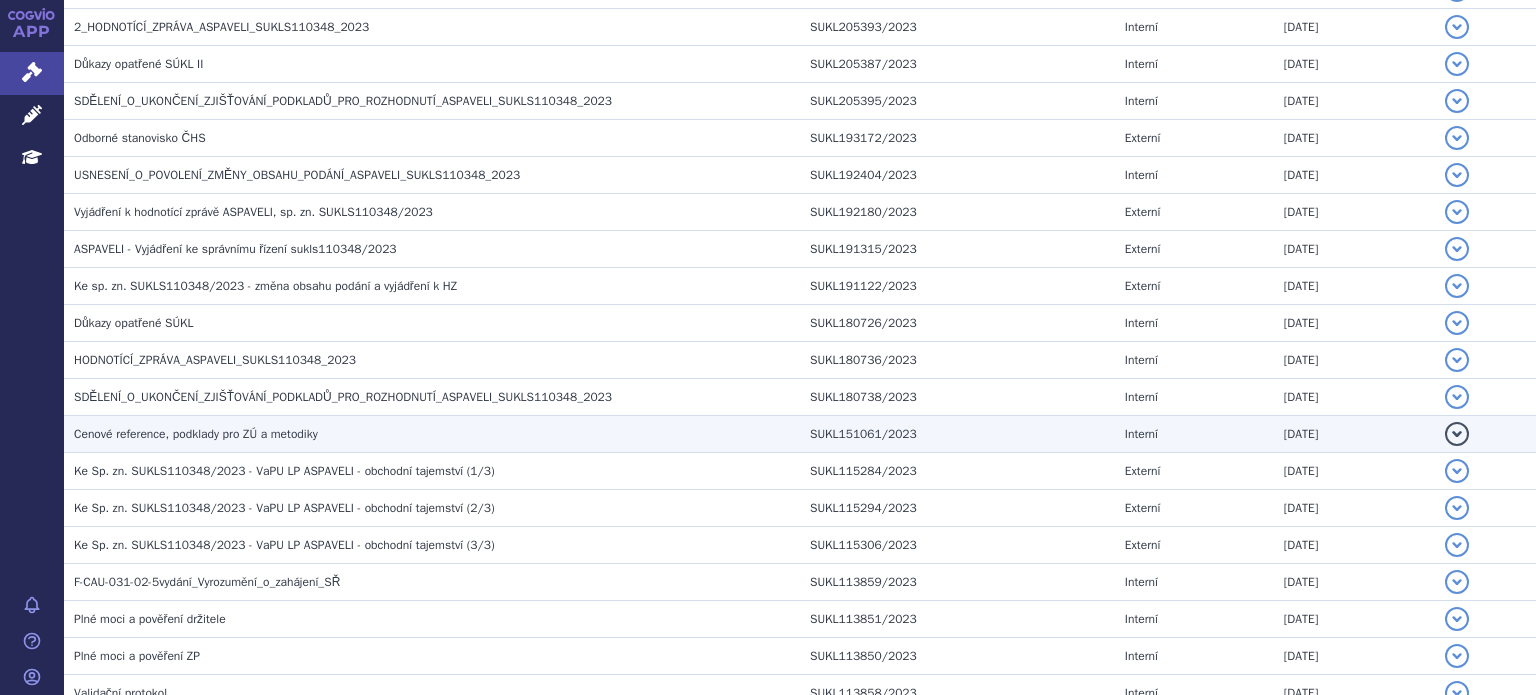 scroll, scrollTop: 2001, scrollLeft: 0, axis: vertical 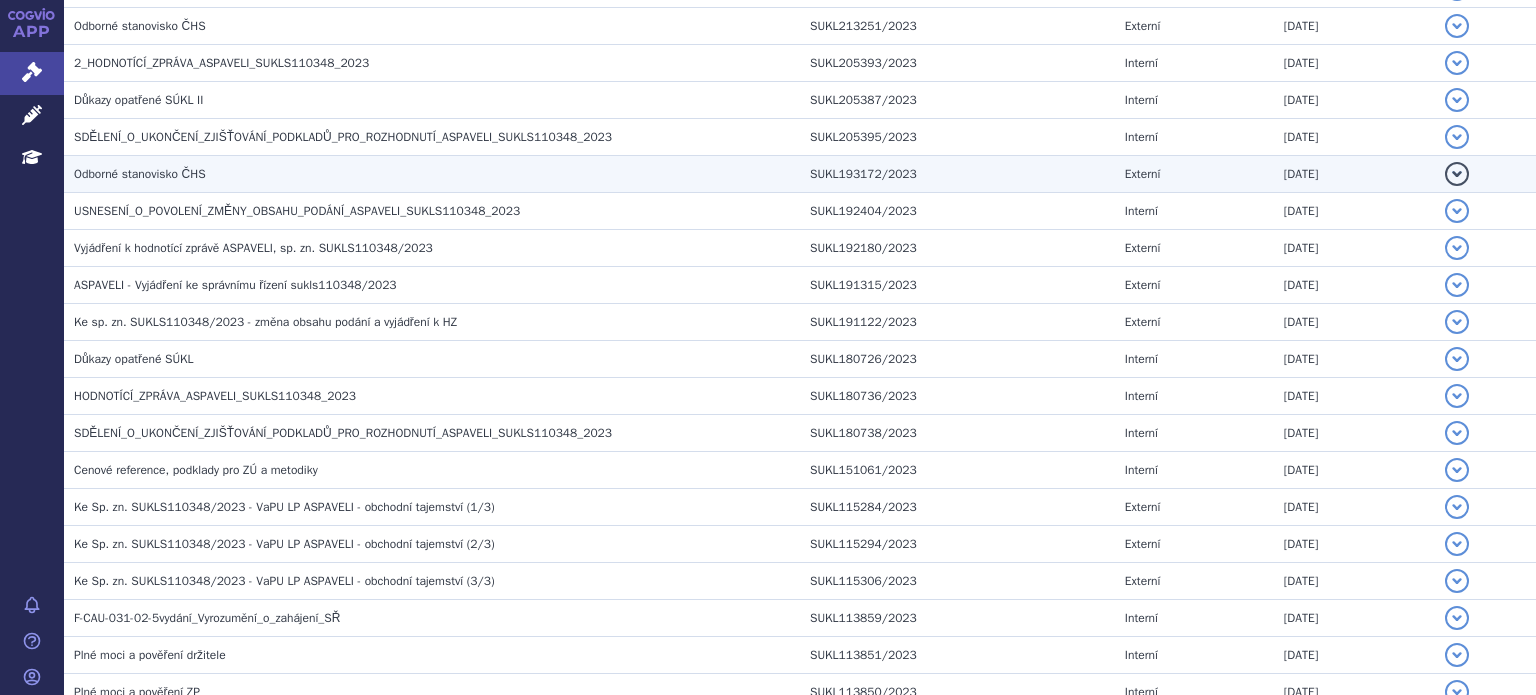 click on "Odborné stanovisko ČHS" at bounding box center [140, 174] 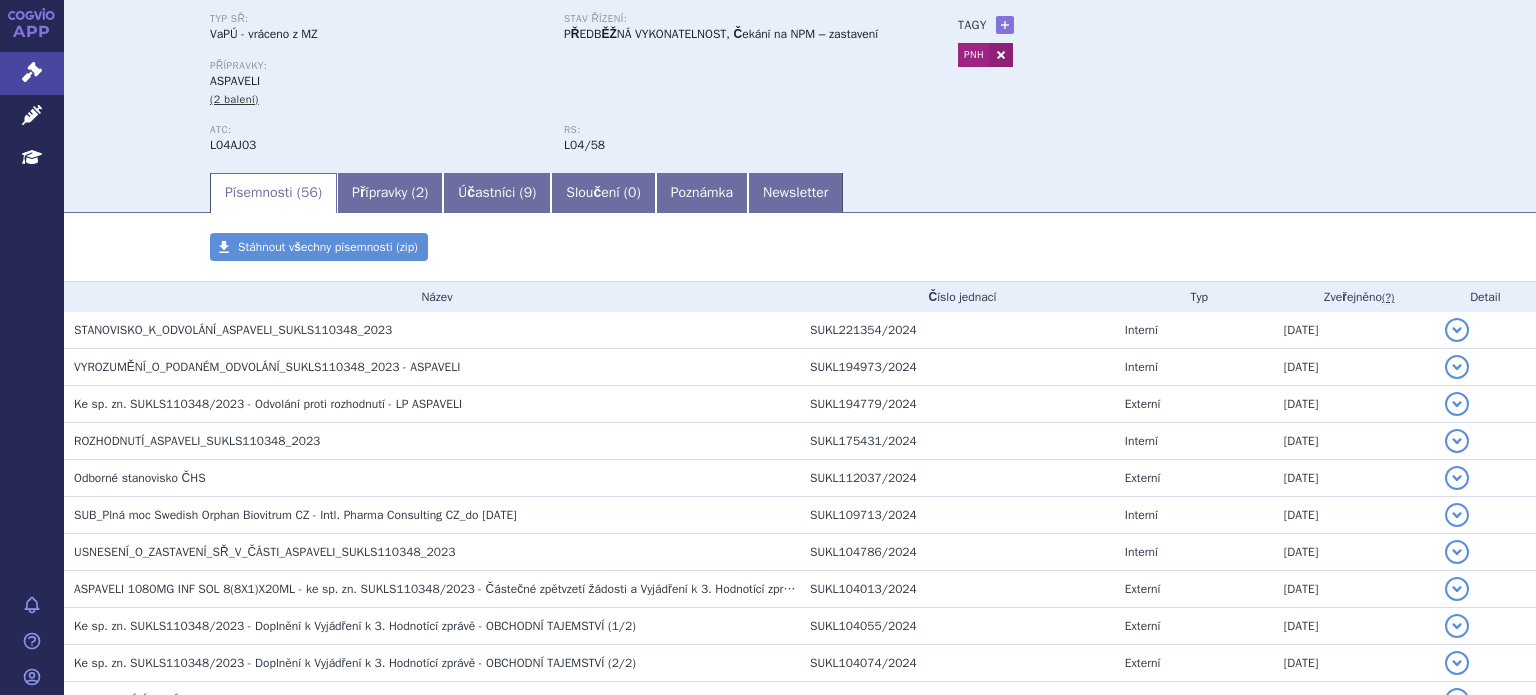 scroll, scrollTop: 0, scrollLeft: 0, axis: both 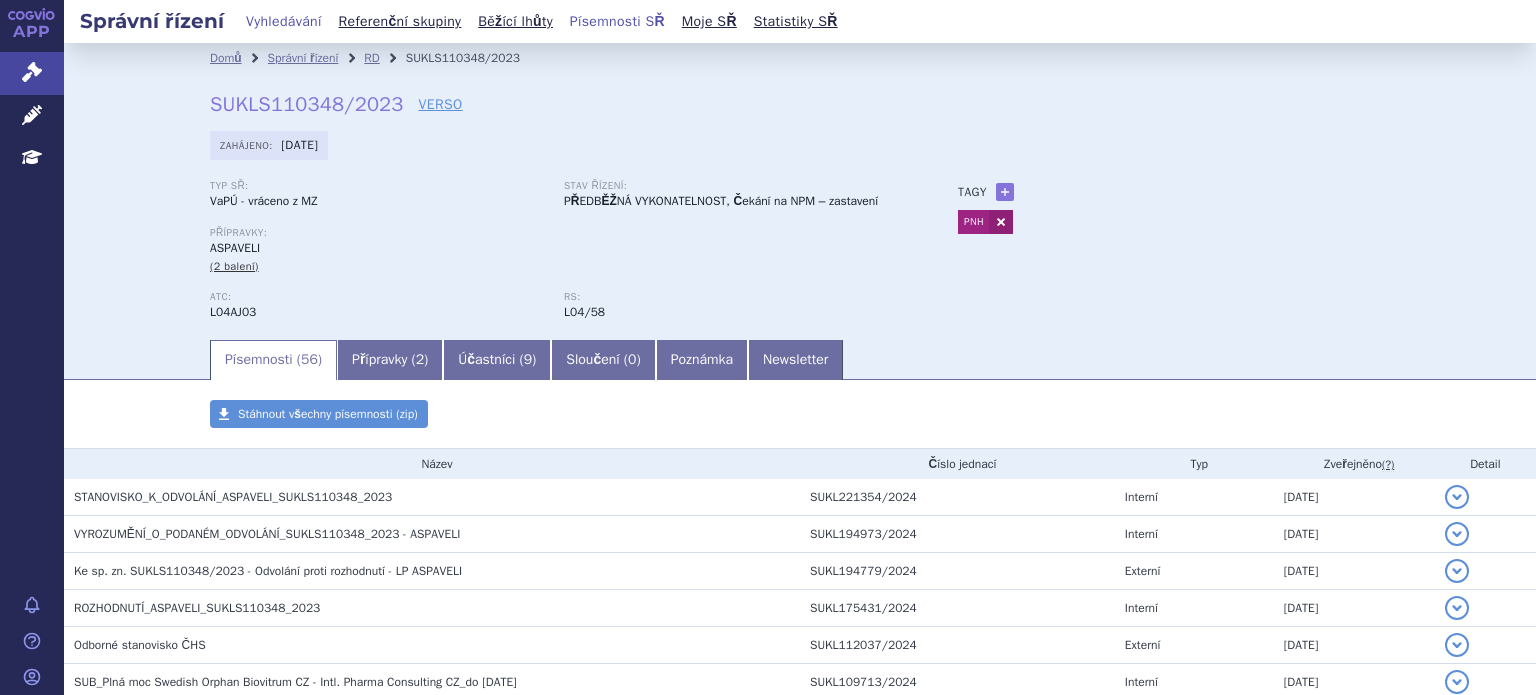 click on "Písemnosti SŘ" at bounding box center (617, 21) 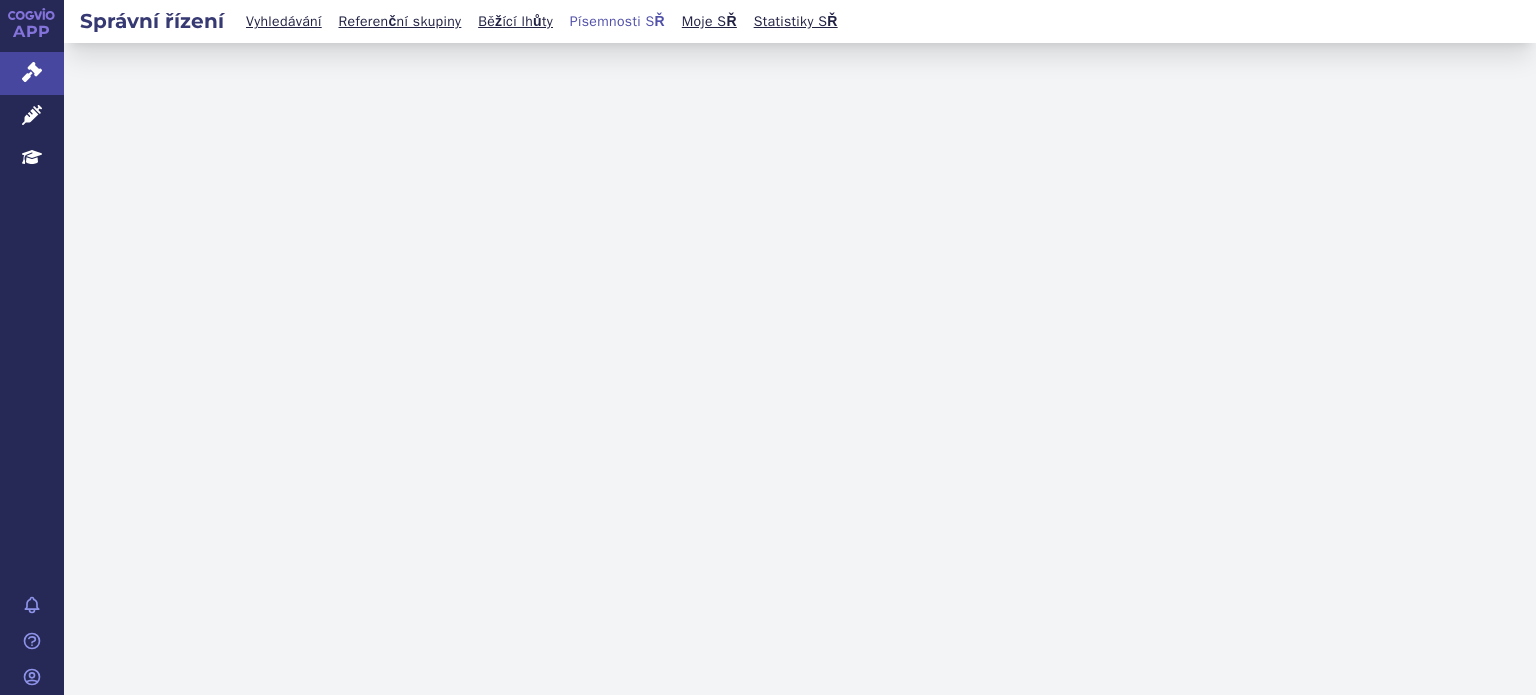 scroll, scrollTop: 0, scrollLeft: 0, axis: both 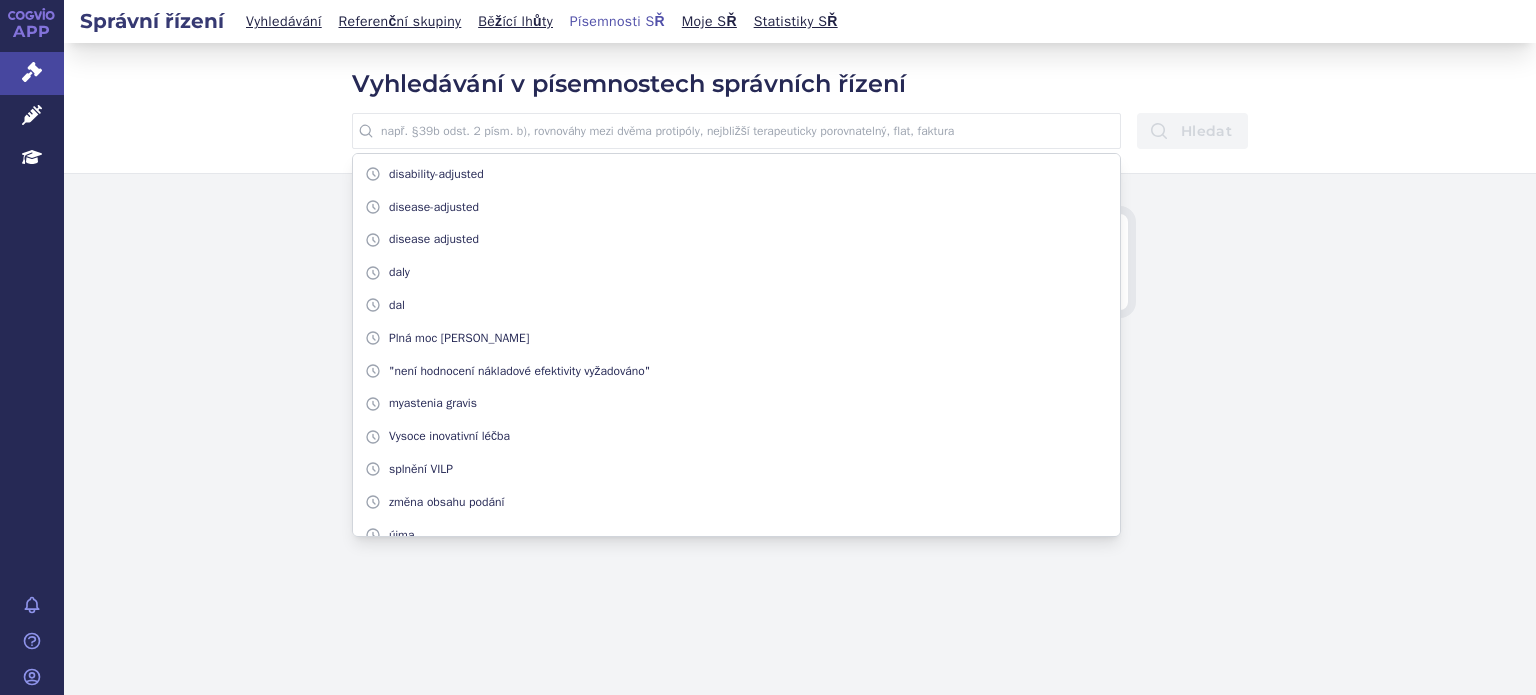 click at bounding box center [736, 131] 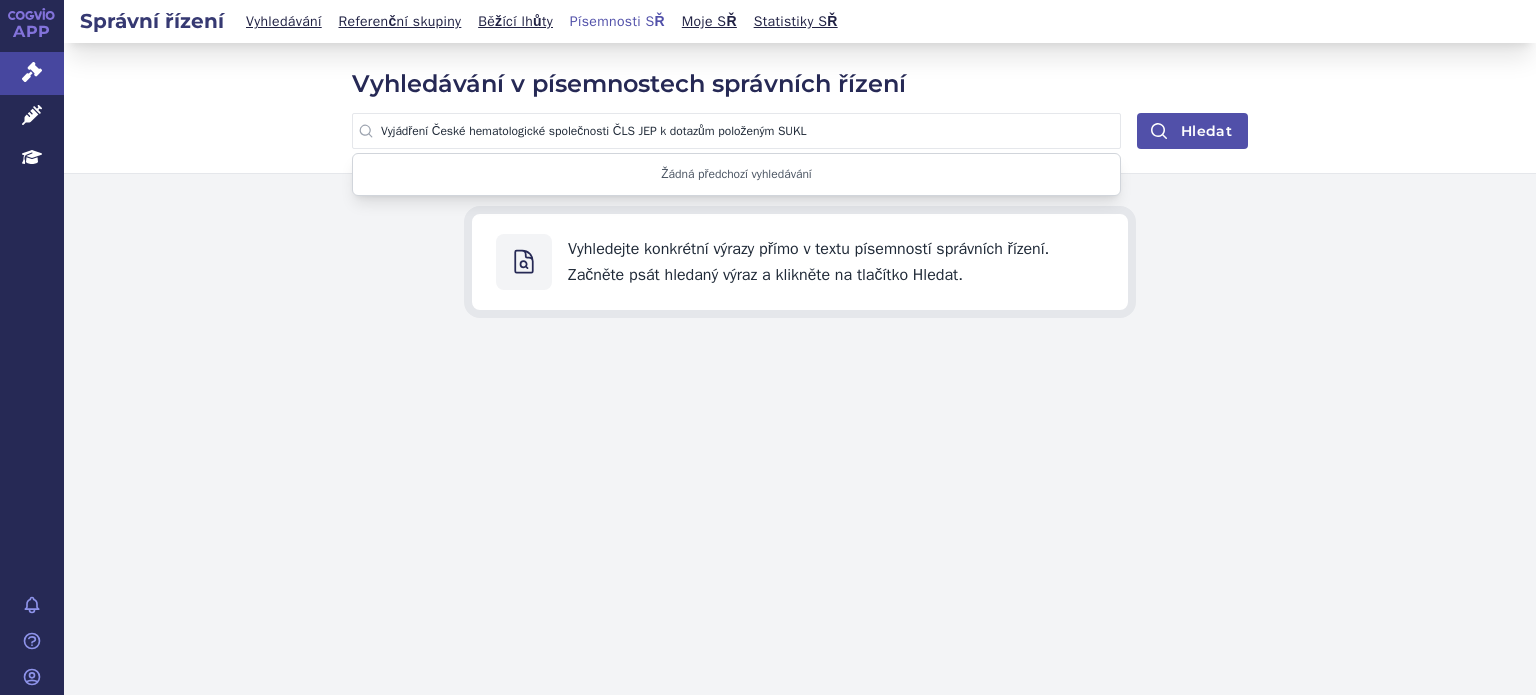 type on "Vyjádření České hematologické společnosti ČLS JEP k dotazům položeným SUKL" 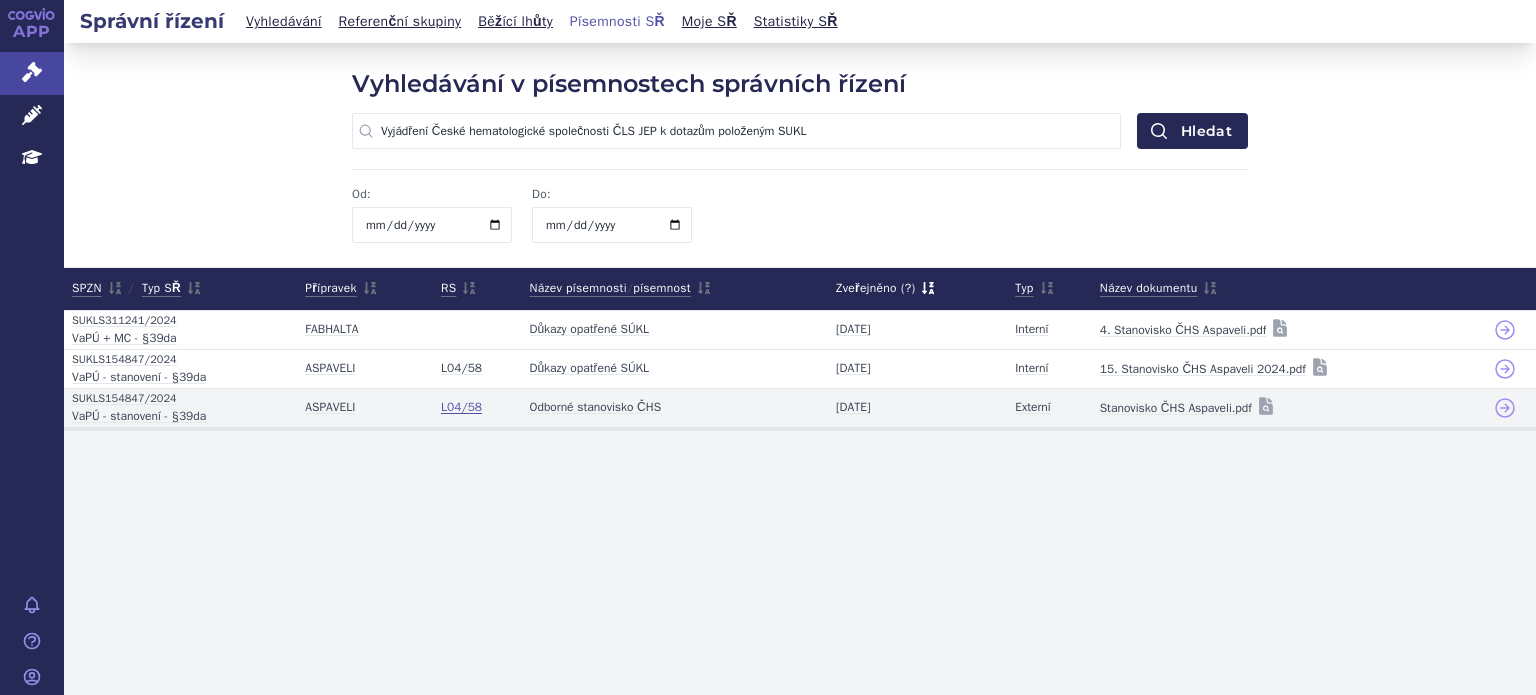 click on "L04/58" at bounding box center [461, 407] 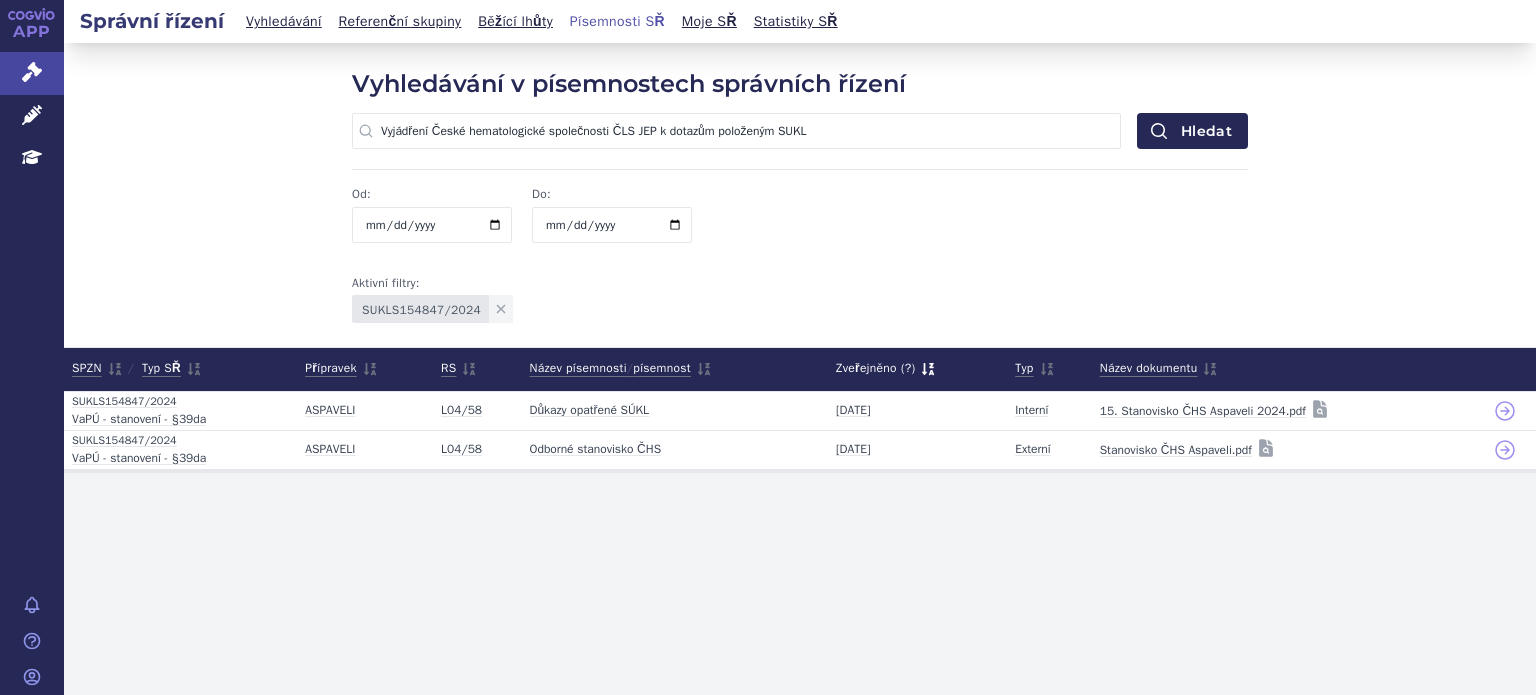 scroll, scrollTop: 0, scrollLeft: 0, axis: both 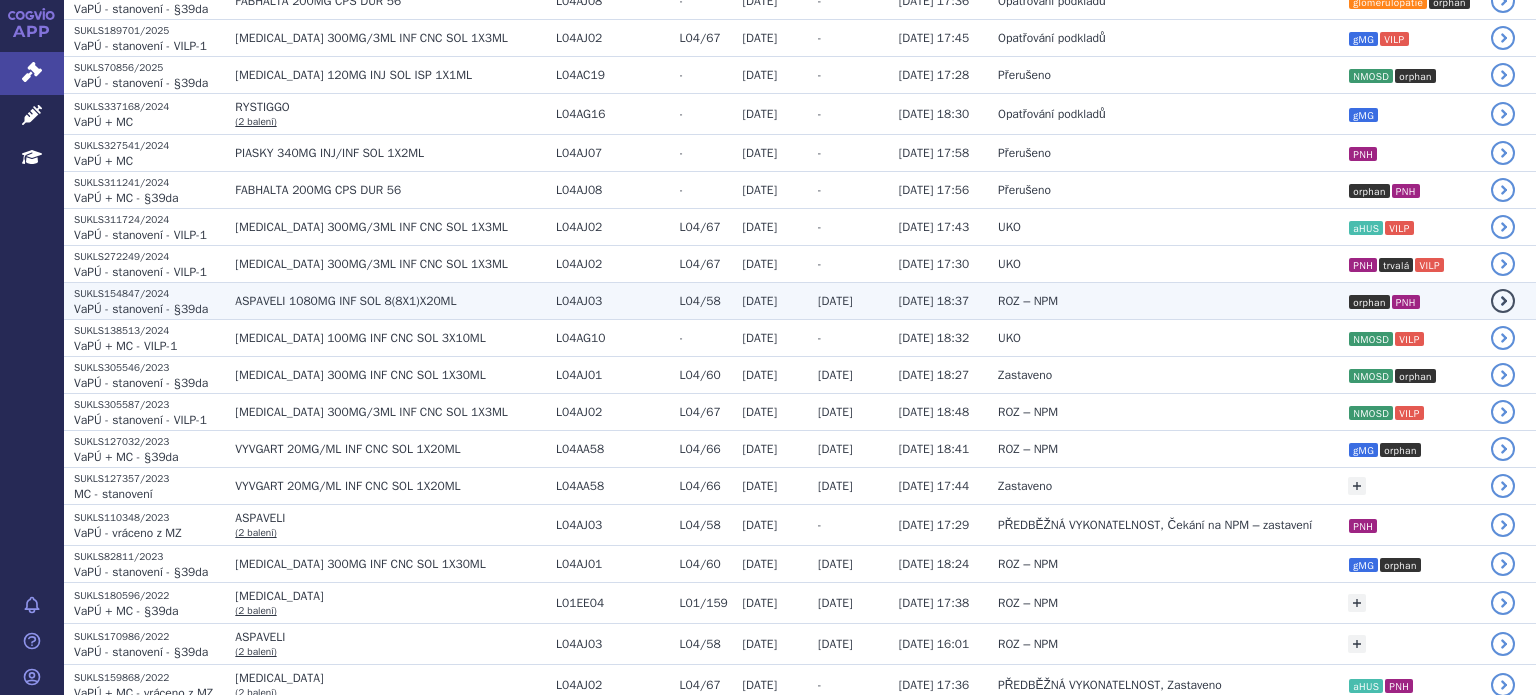 click on "ASPAVELI 1080MG INF SOL 8(8X1)X20ML" at bounding box center [390, 301] 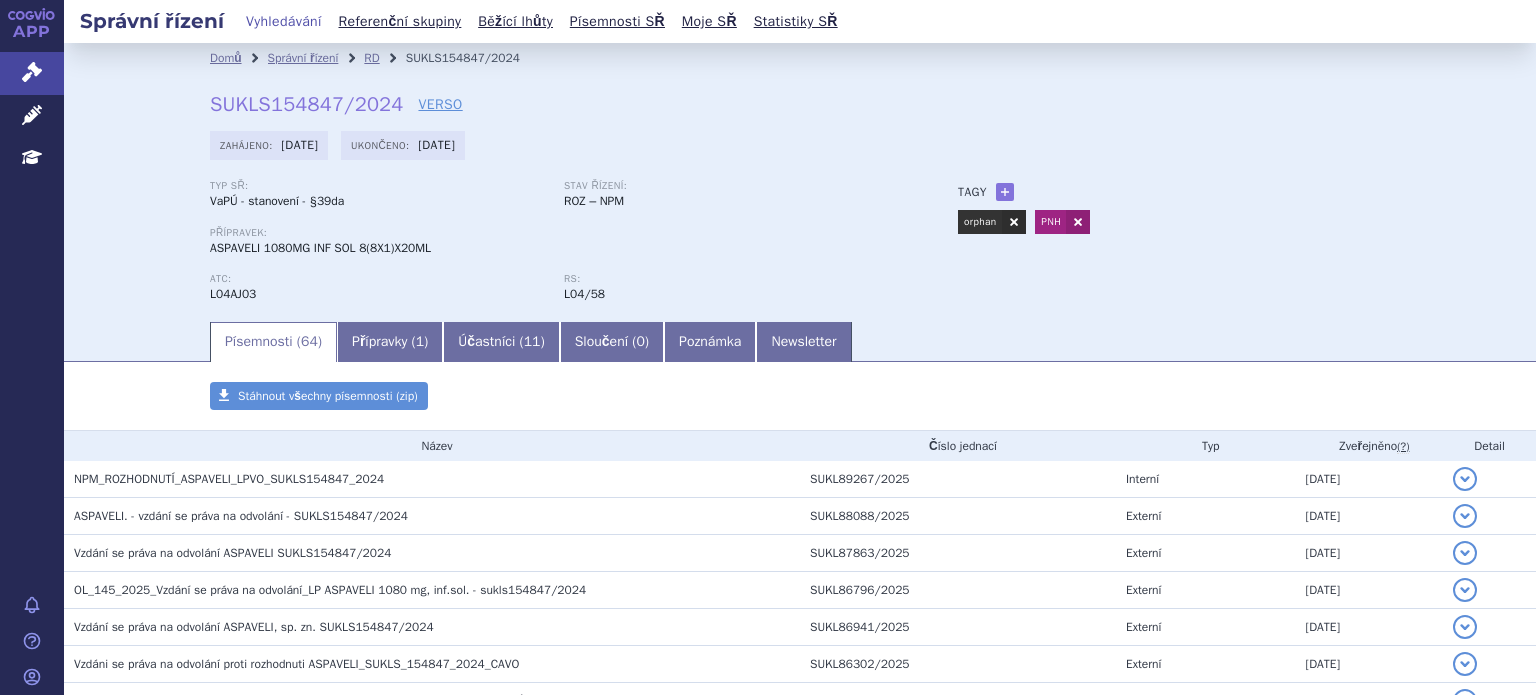 scroll, scrollTop: 0, scrollLeft: 0, axis: both 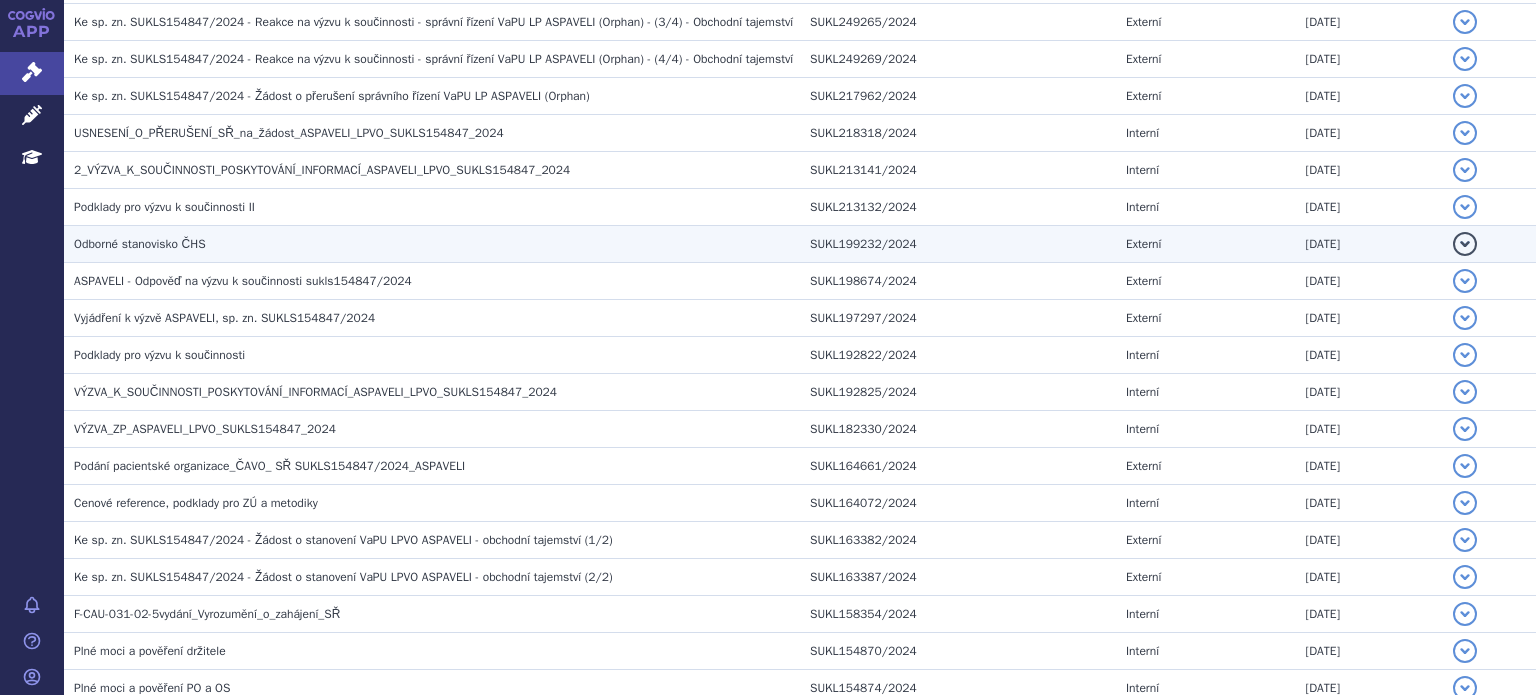 click on "Odborné stanovisko ČHS" at bounding box center (437, 244) 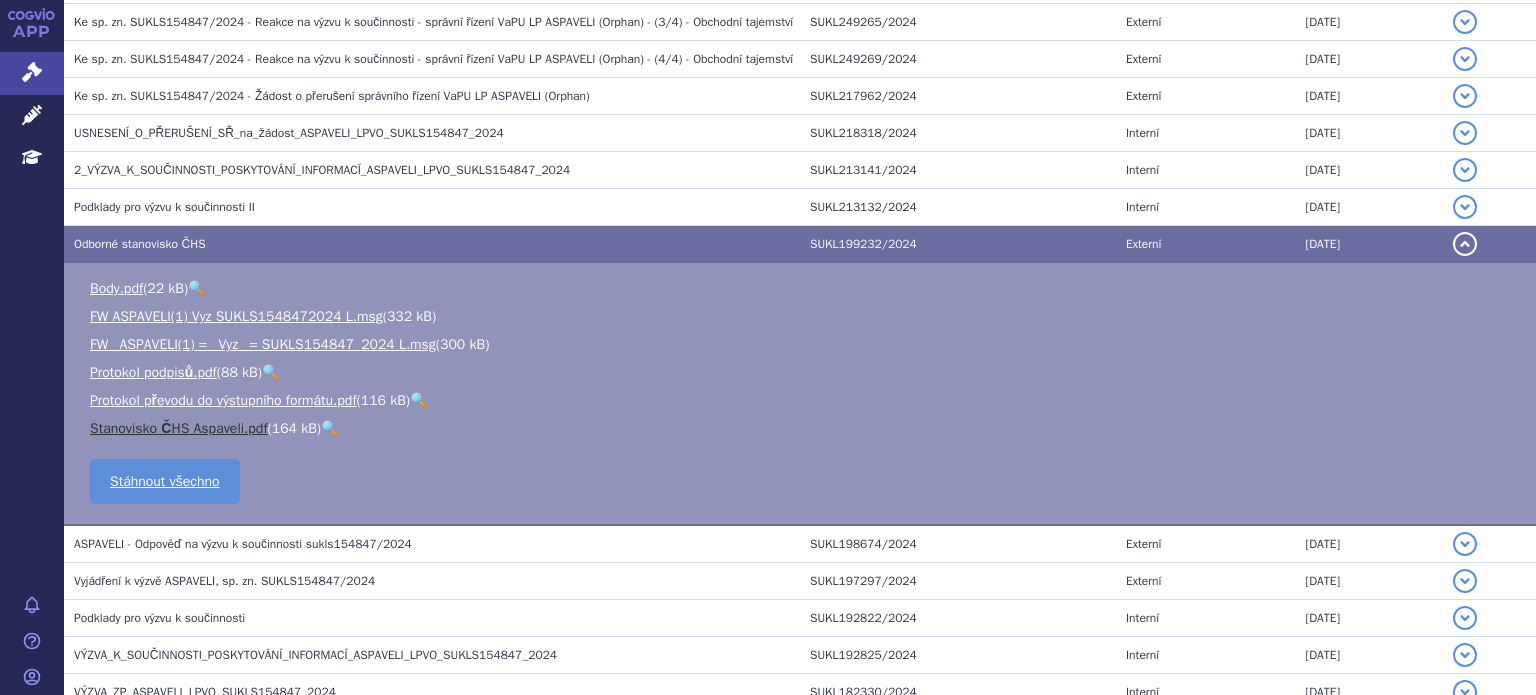 click on "Stanovisko ČHS Aspaveli.pdf" at bounding box center (179, 428) 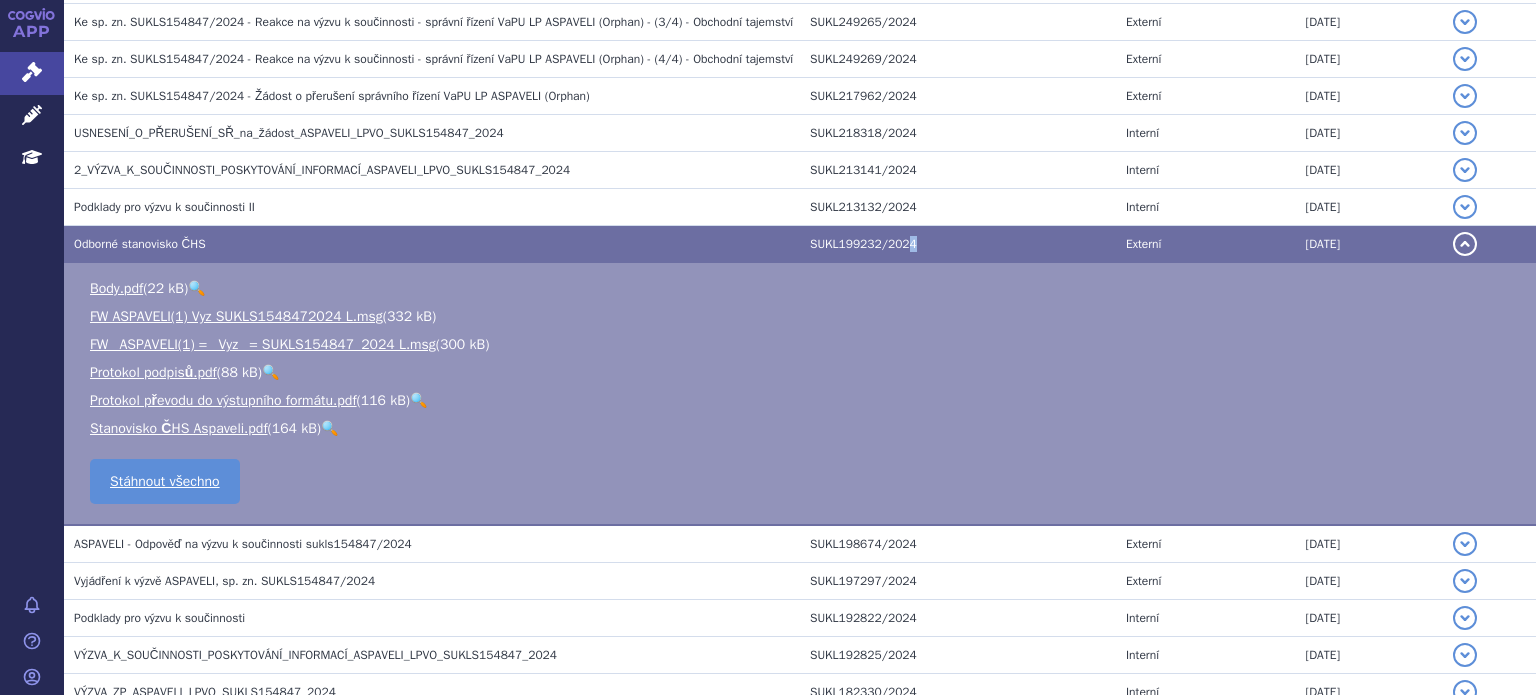 click on "SUKL199232/2024" at bounding box center (958, 244) 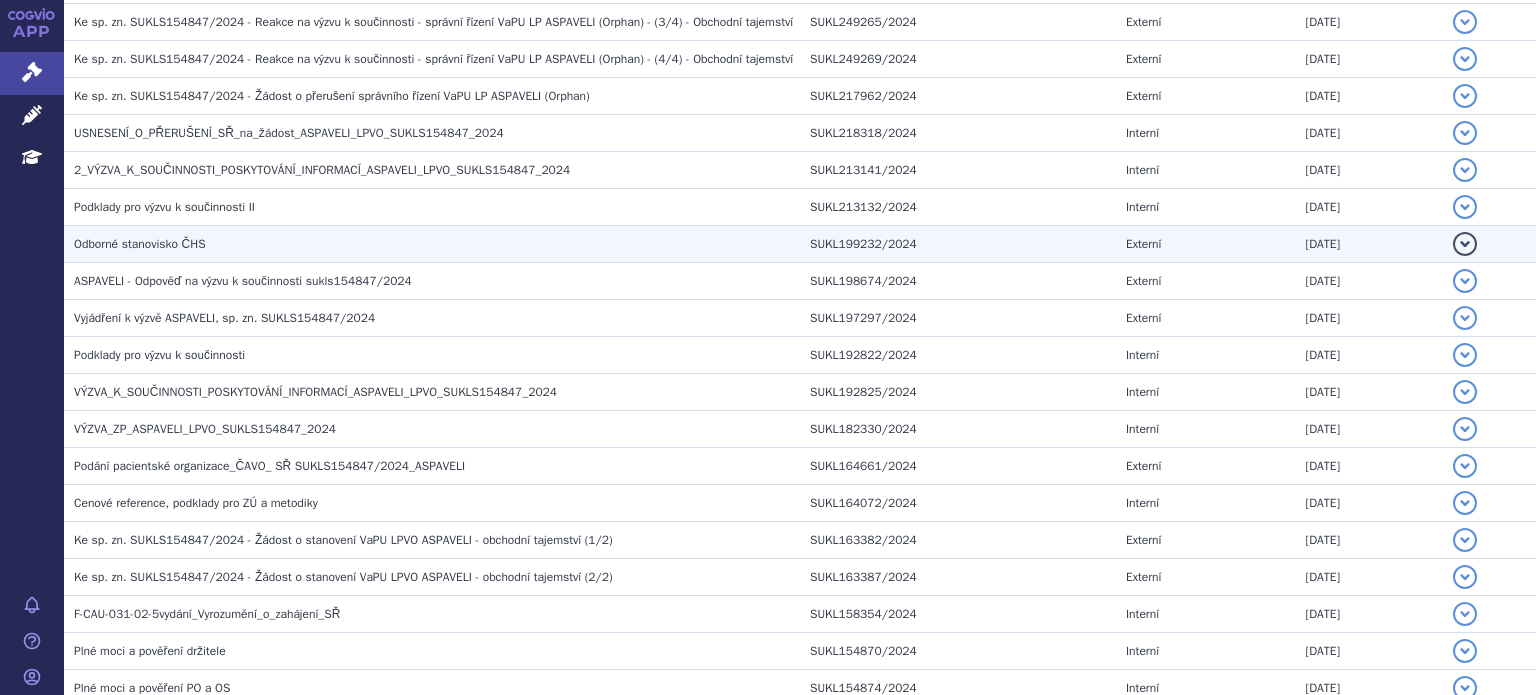 click on "SUKL199232/2024" at bounding box center [958, 244] 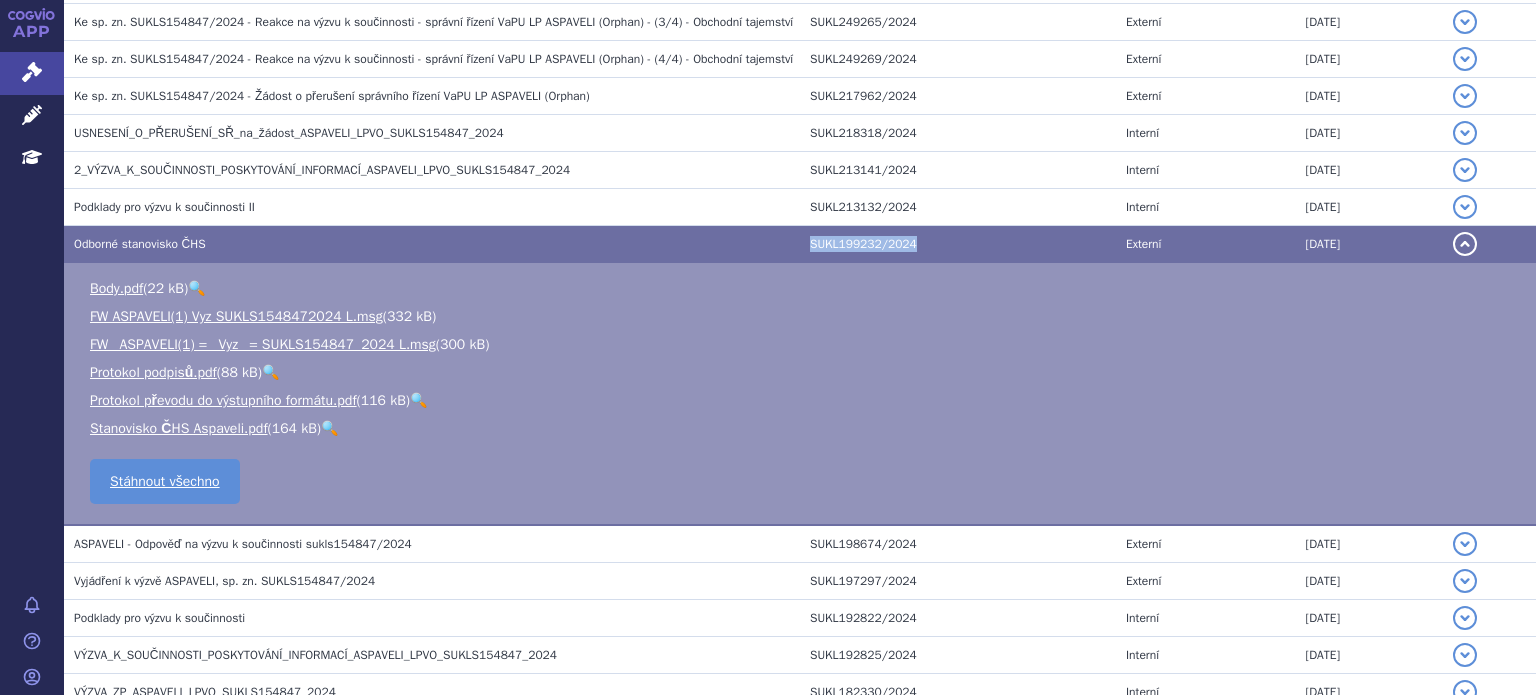 drag, startPoint x: 786, startPoint y: 235, endPoint x: 921, endPoint y: 224, distance: 135.4474 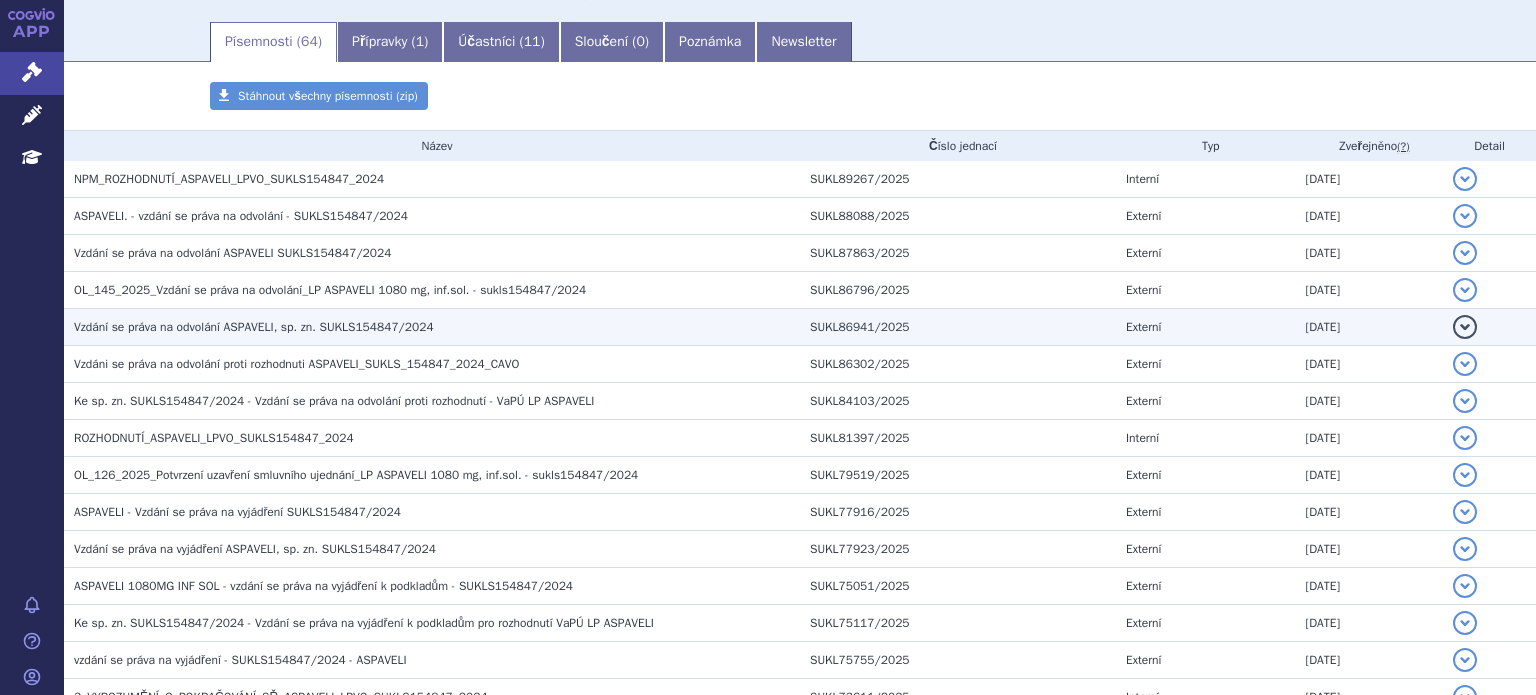 scroll, scrollTop: 0, scrollLeft: 0, axis: both 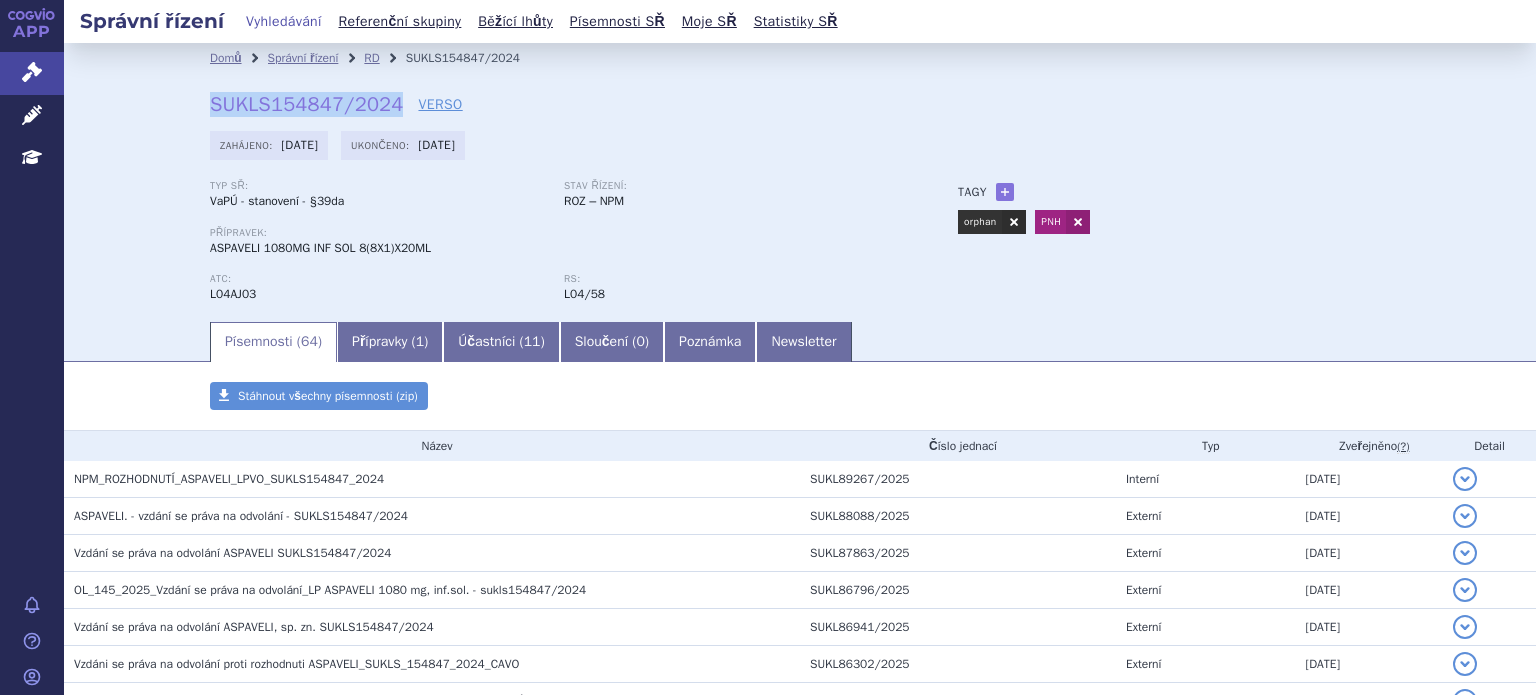 drag, startPoint x: 386, startPoint y: 110, endPoint x: 219, endPoint y: 90, distance: 168.19334 